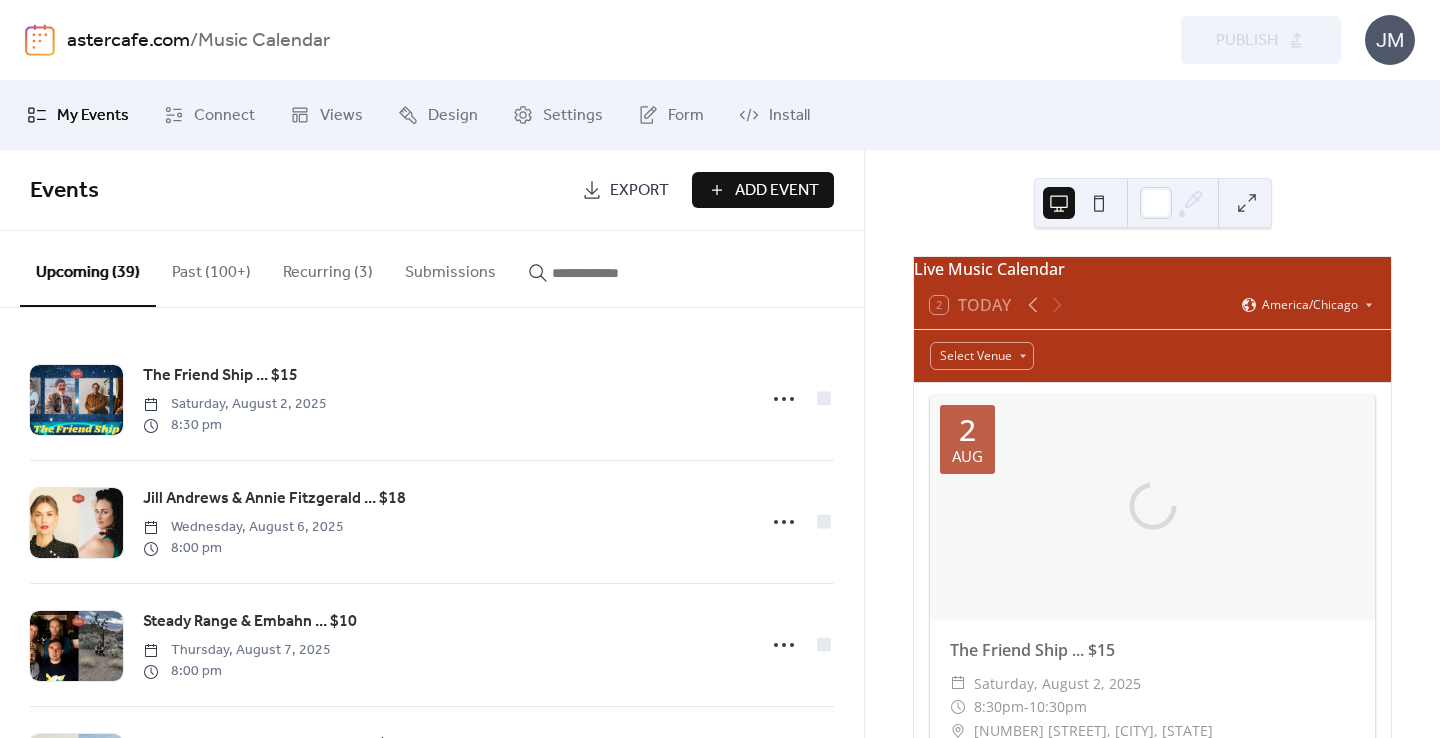 scroll, scrollTop: 0, scrollLeft: 0, axis: both 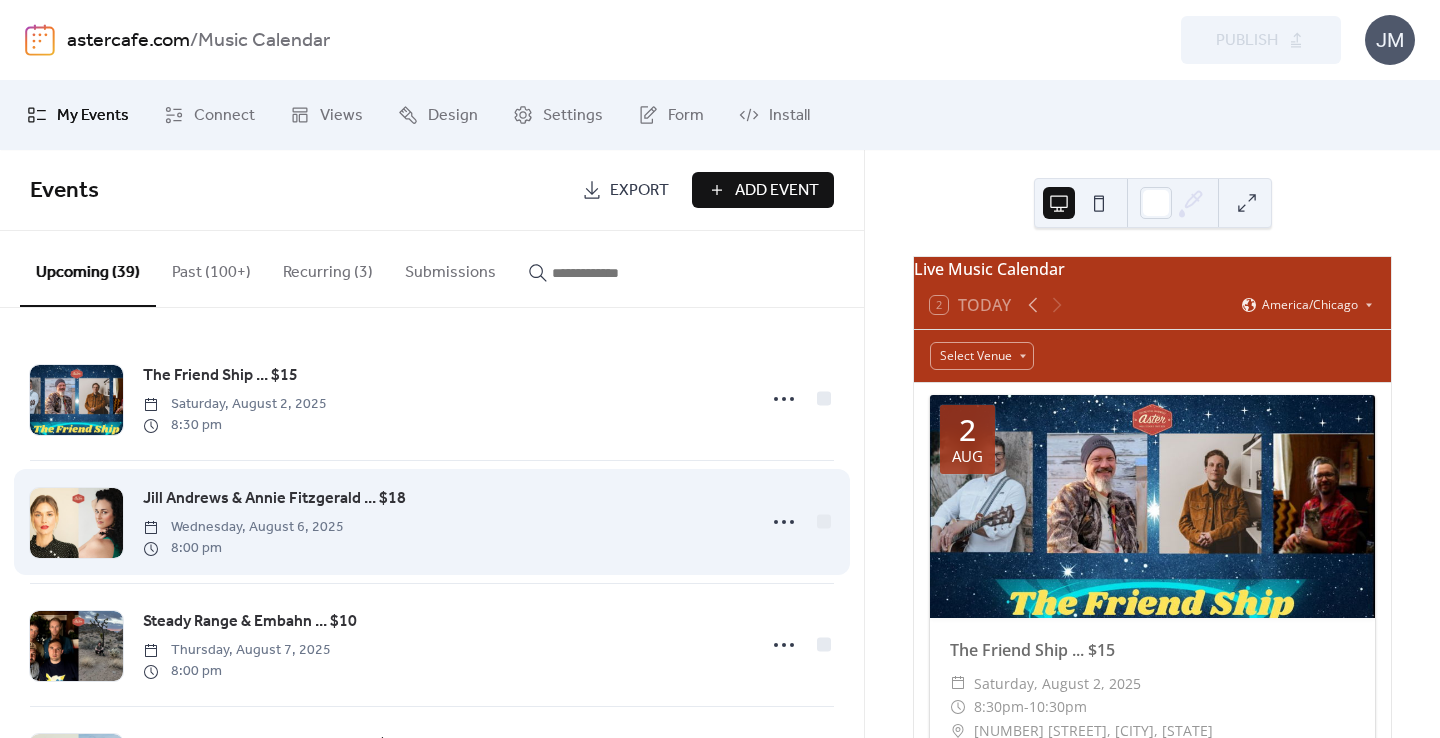 click at bounding box center [76, 523] 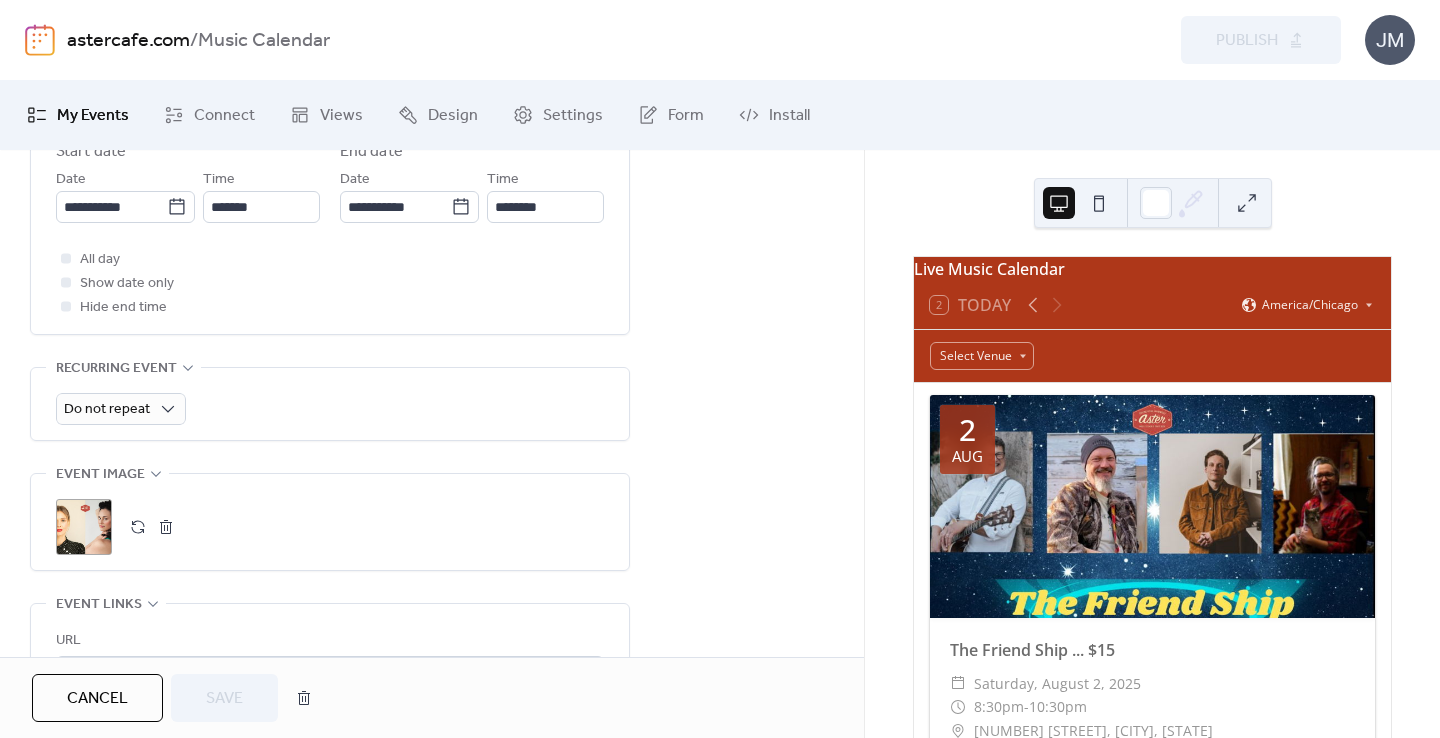 scroll, scrollTop: 791, scrollLeft: 0, axis: vertical 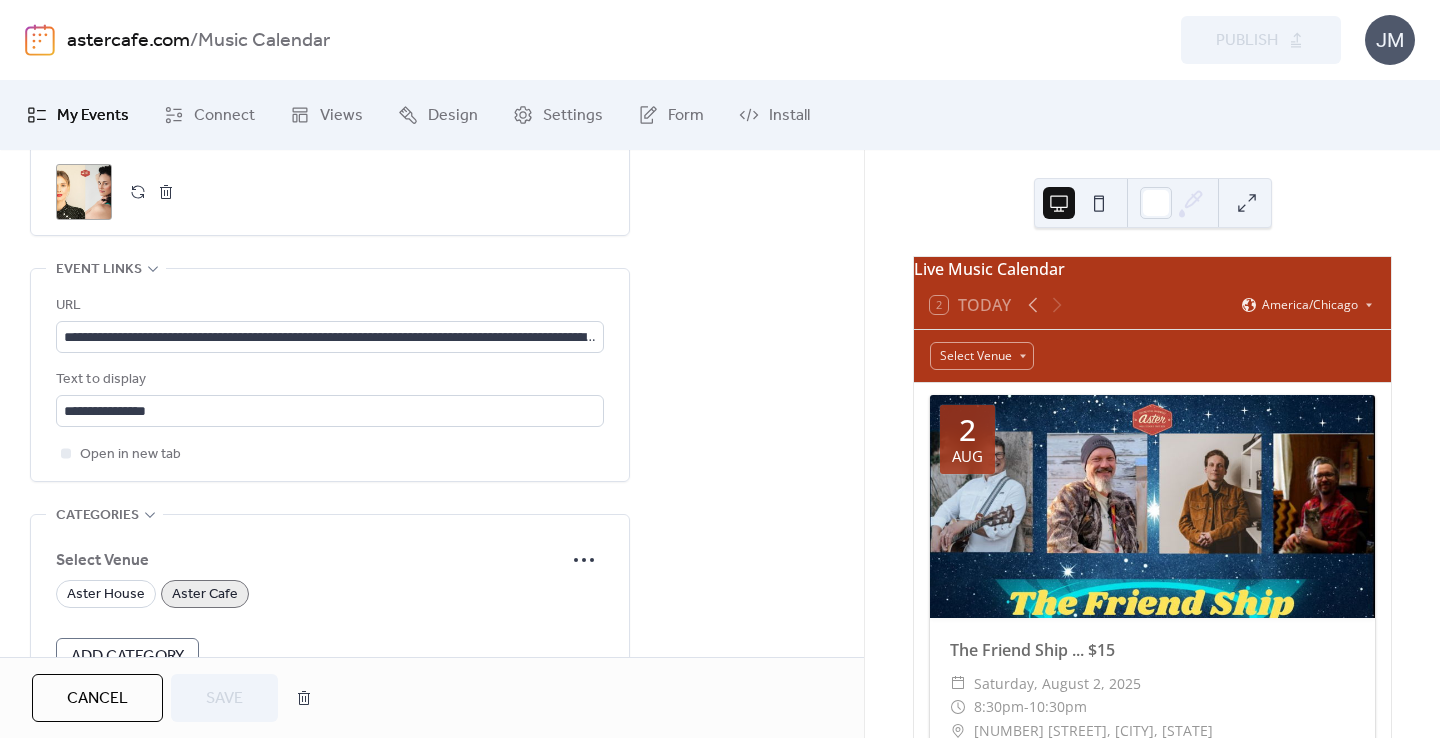 click at bounding box center (166, 192) 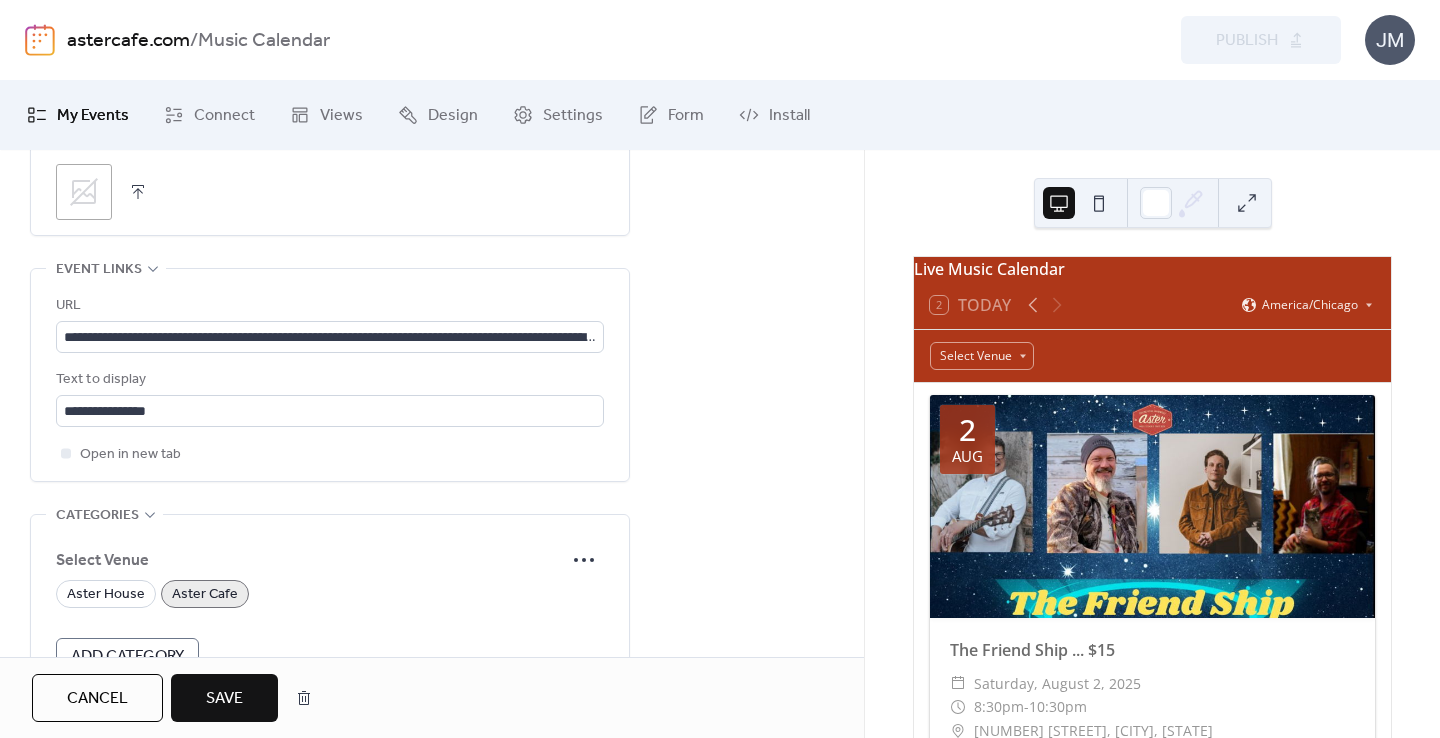click on ";" at bounding box center (84, 192) 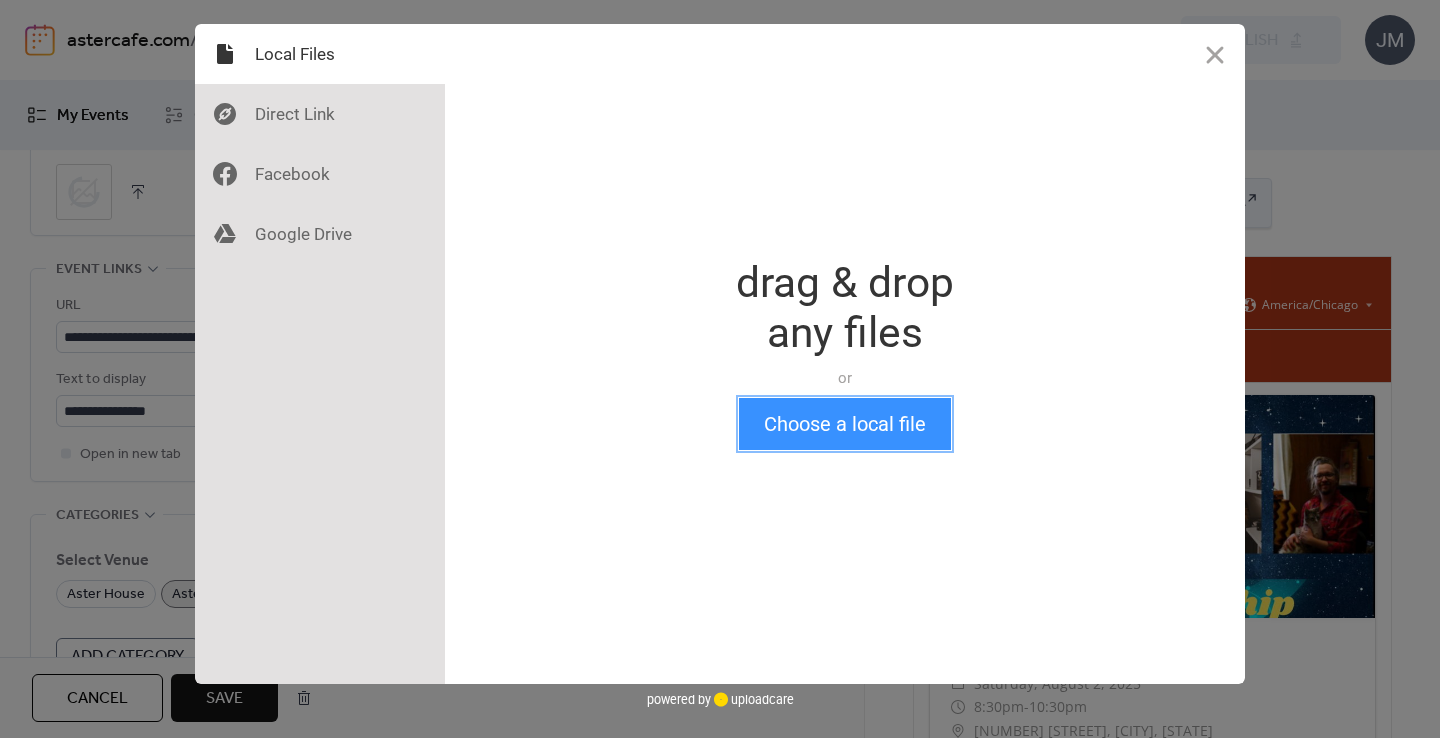 click on "Choose a local file" at bounding box center [845, 424] 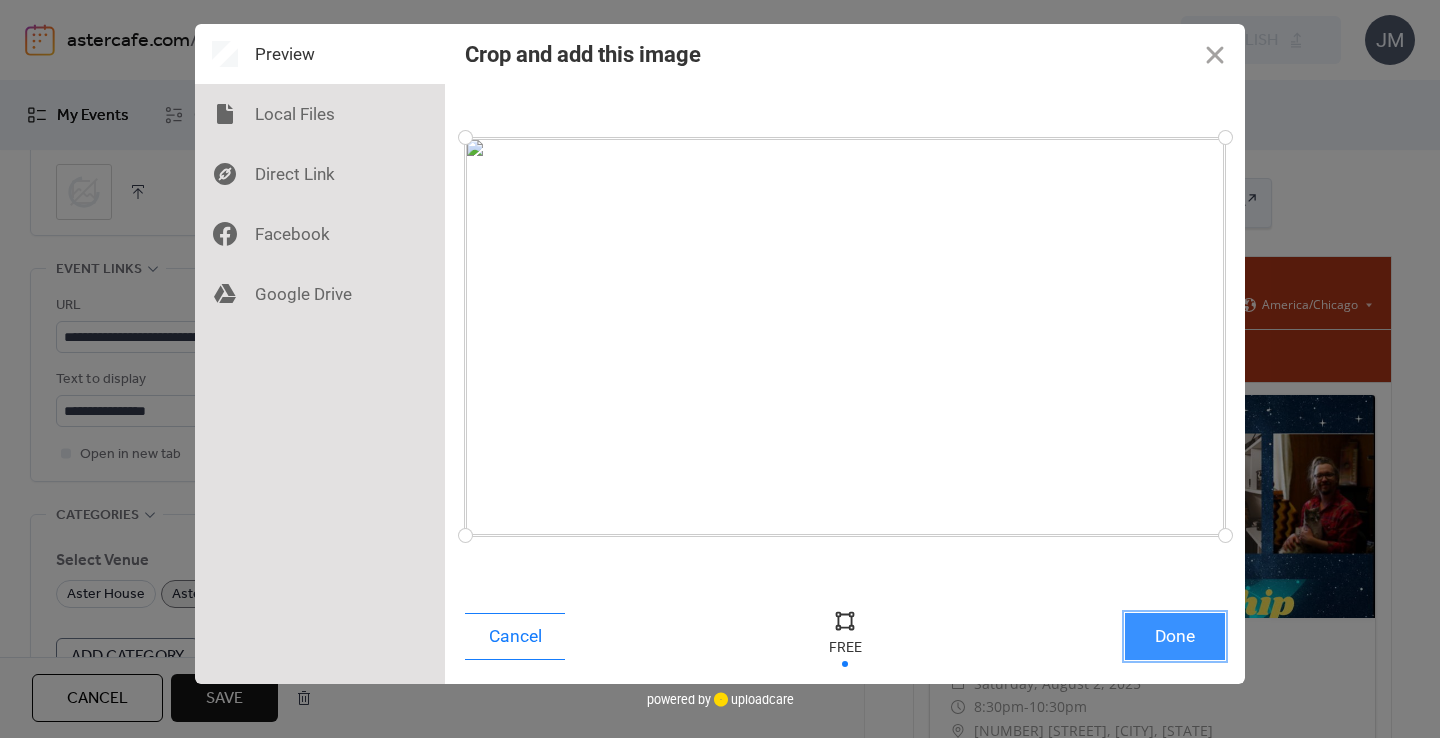 click on "Done" at bounding box center [1175, 636] 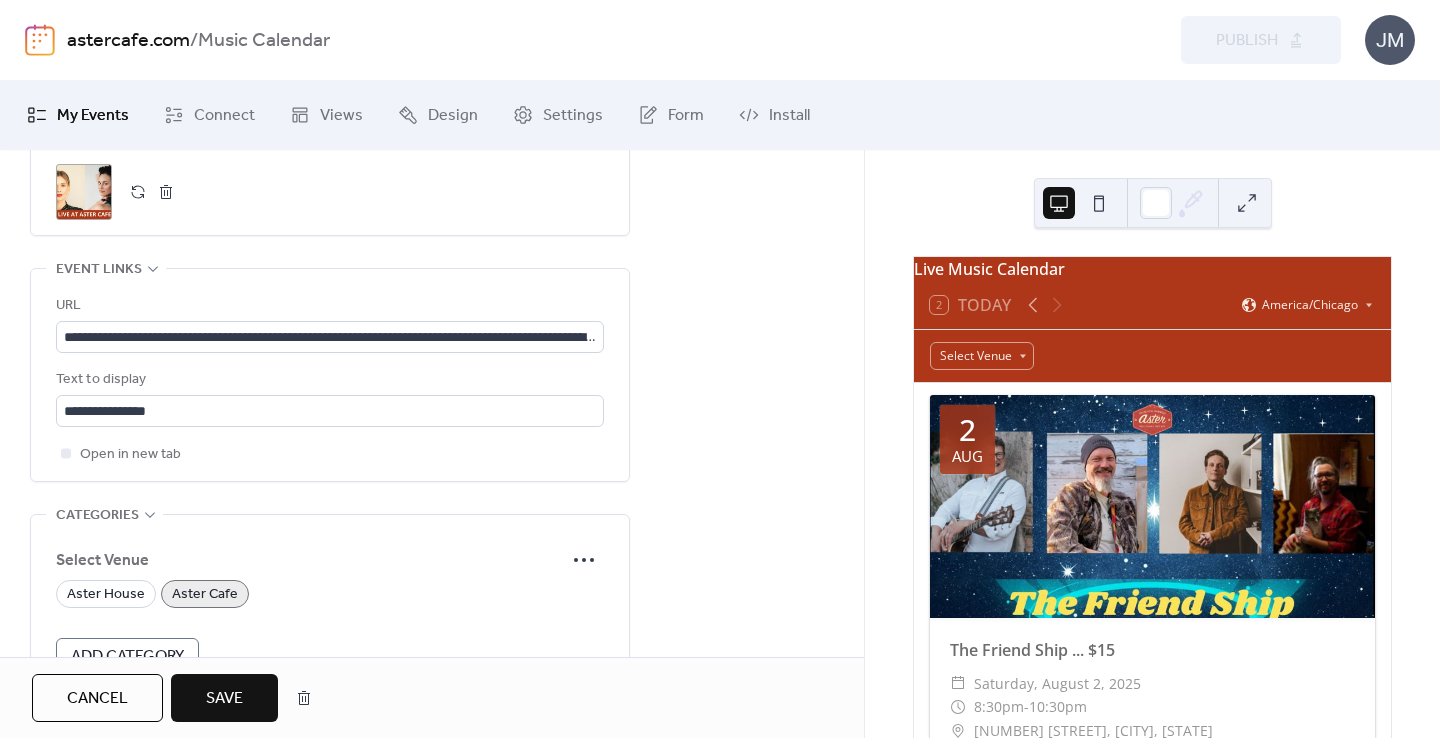 click on "Save" at bounding box center [224, 699] 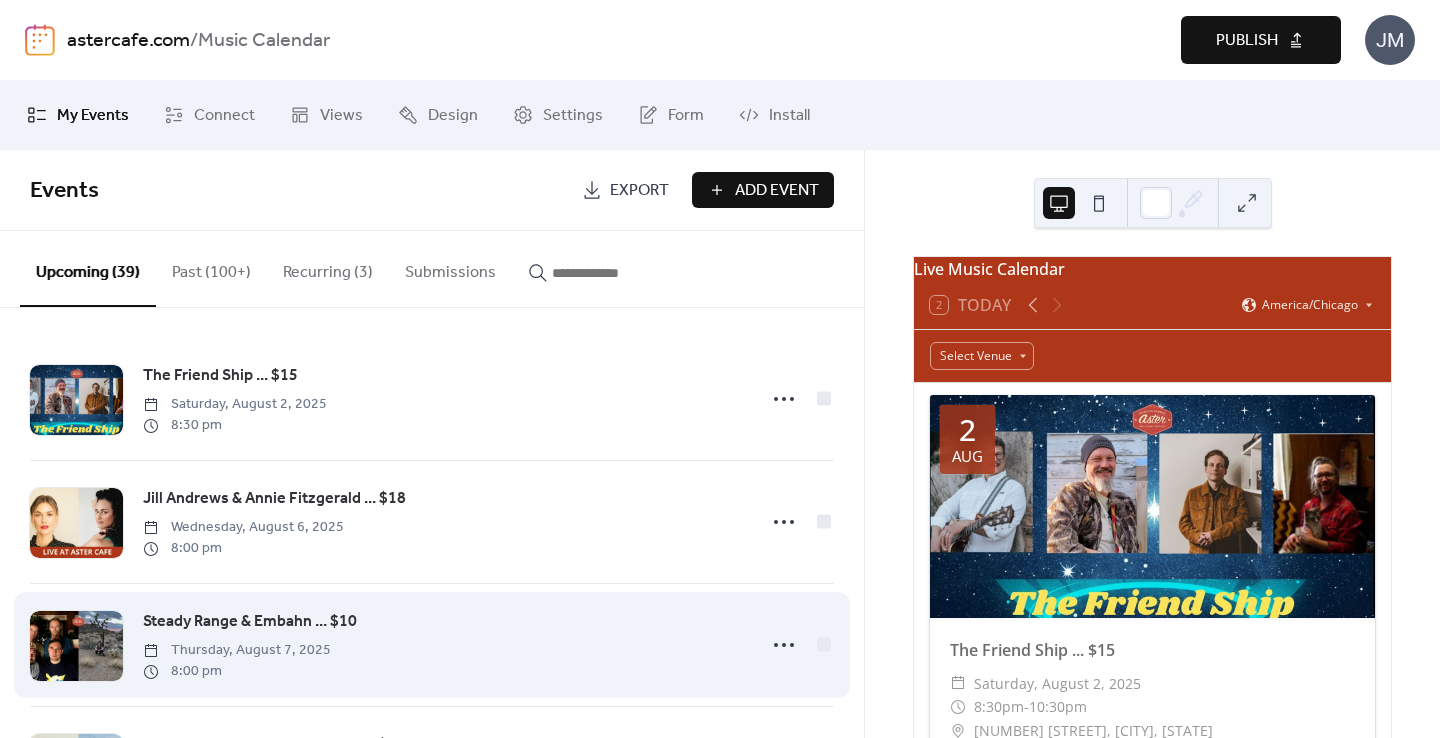 click at bounding box center (76, 646) 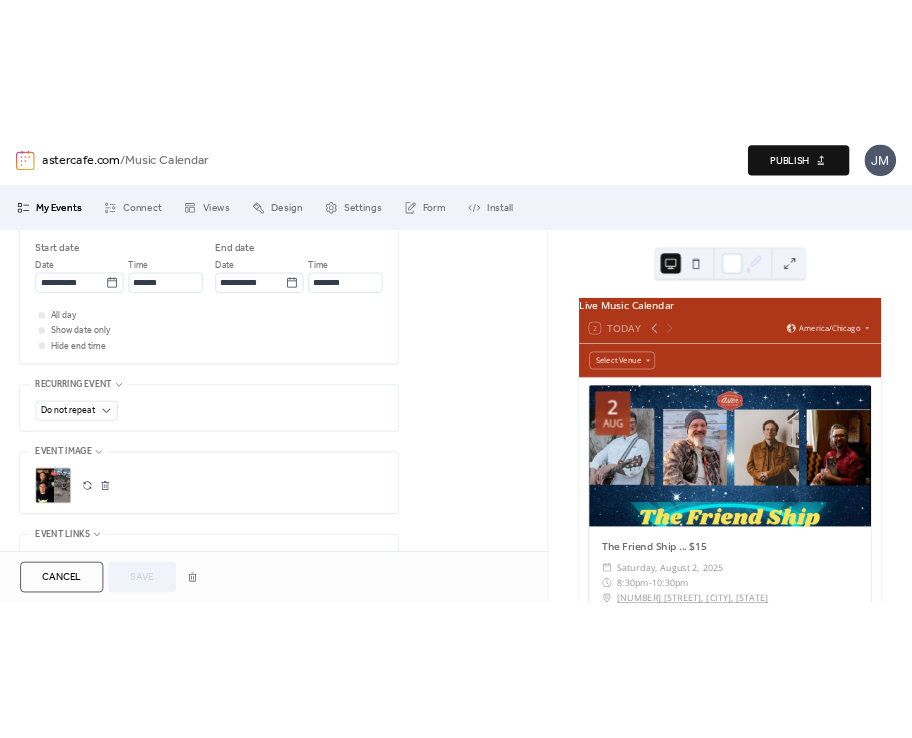 scroll, scrollTop: 736, scrollLeft: 0, axis: vertical 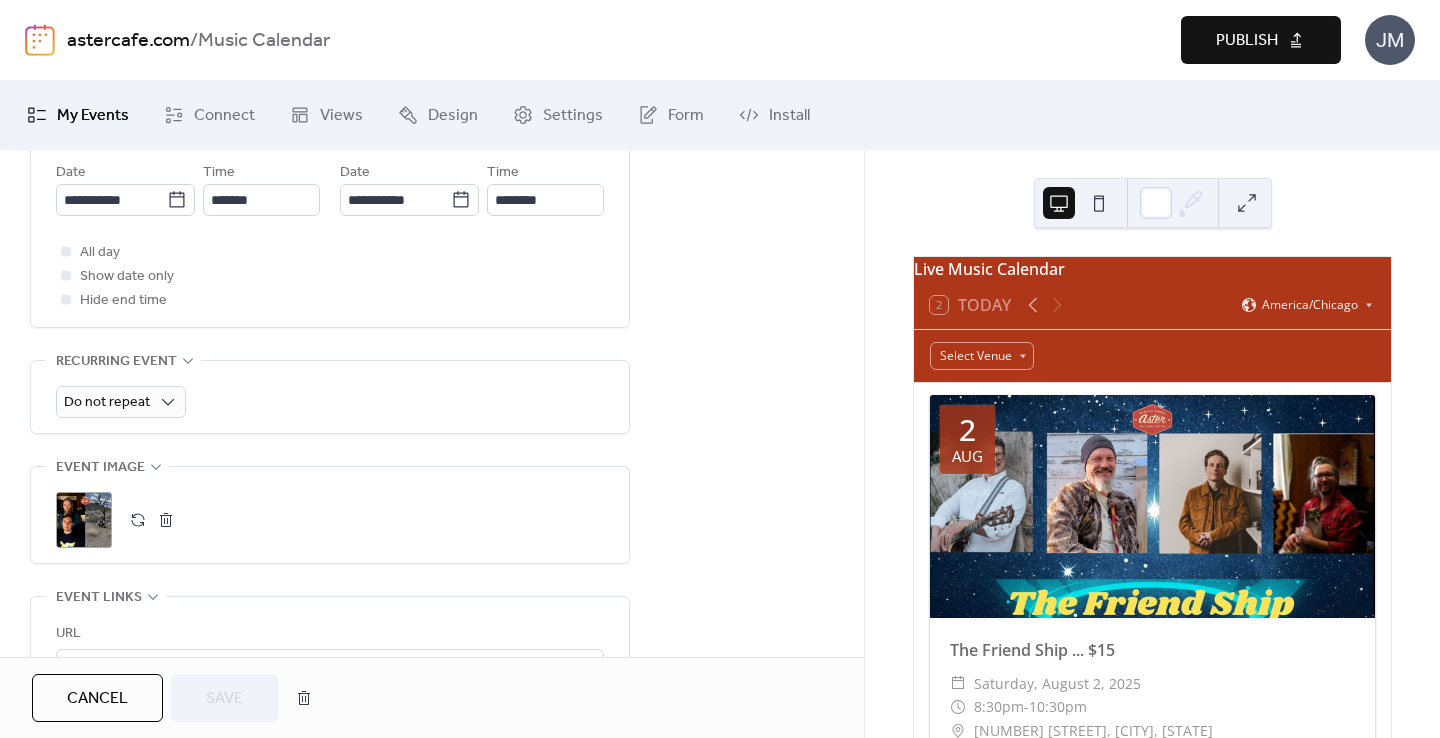 click at bounding box center (166, 520) 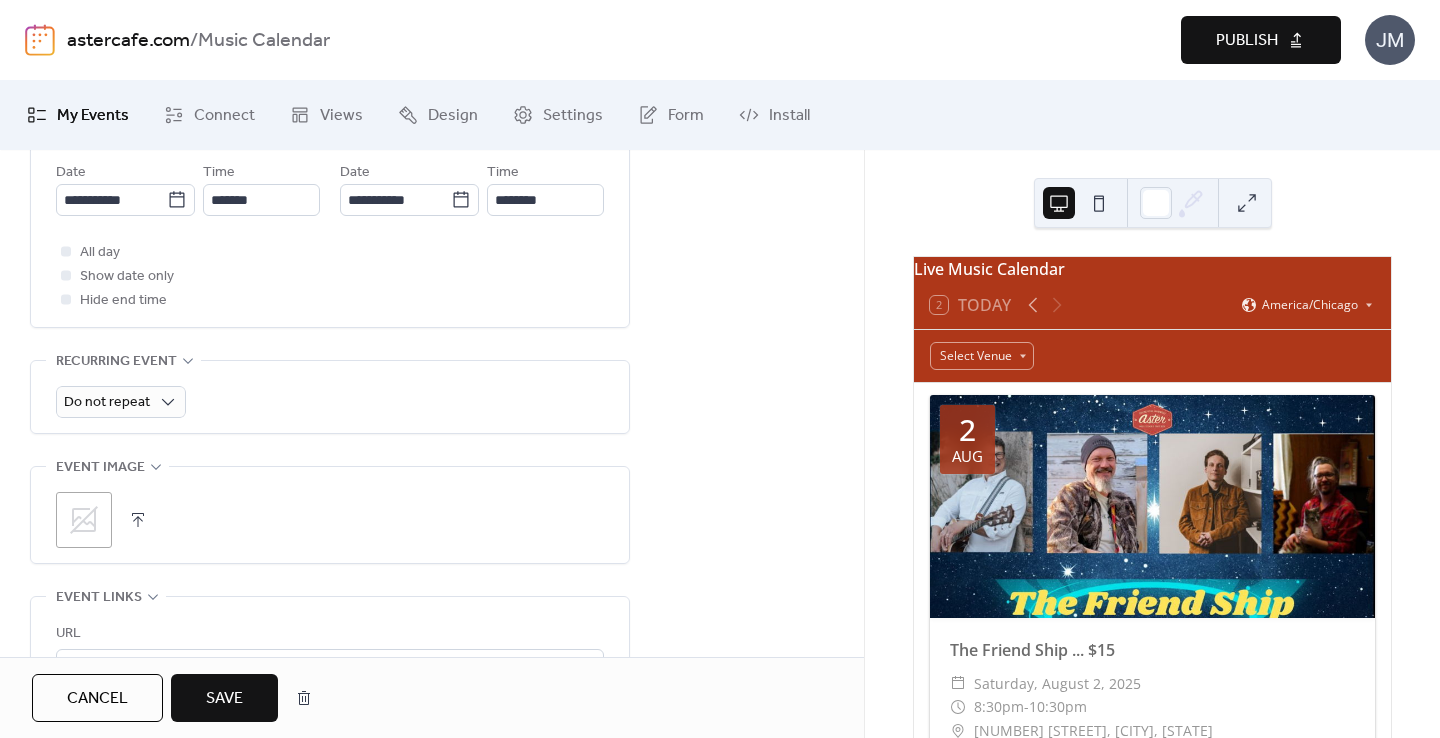 click 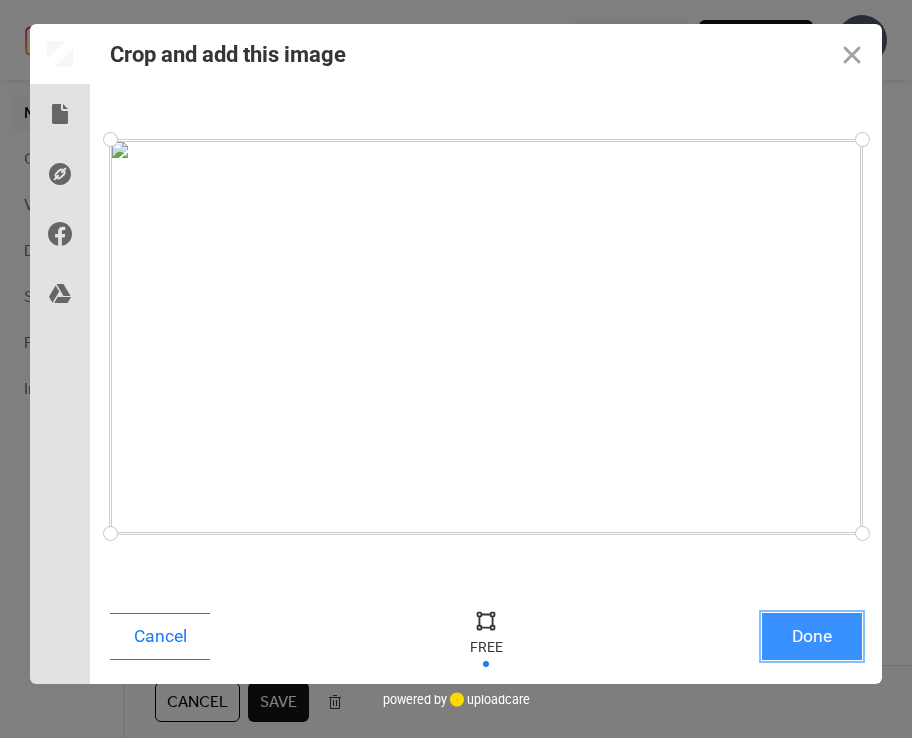 click on "Done" at bounding box center (812, 636) 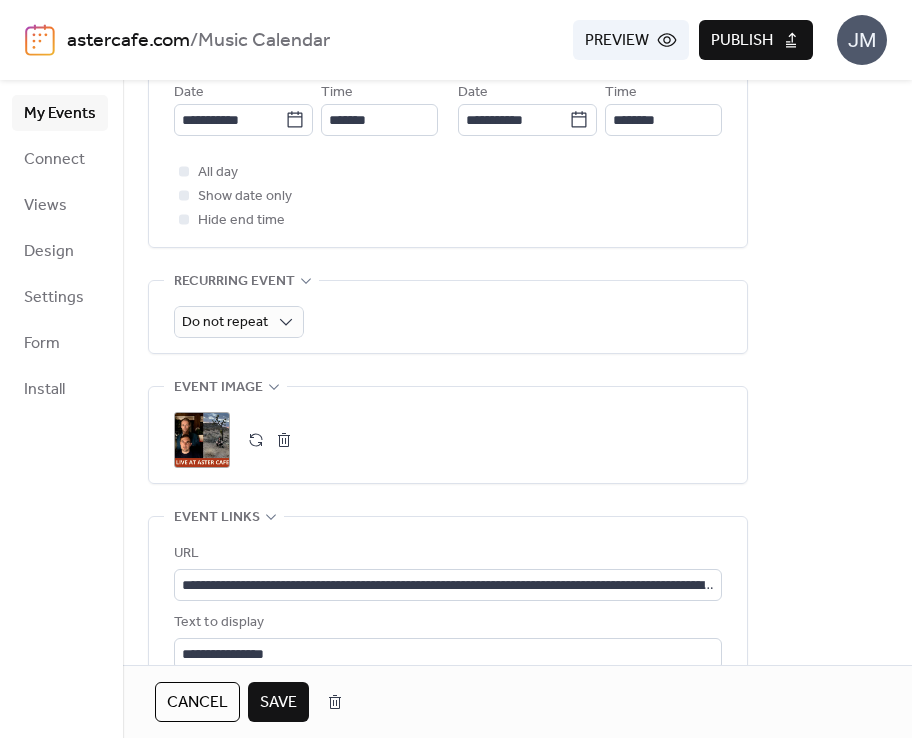 click on "Save" at bounding box center (278, 703) 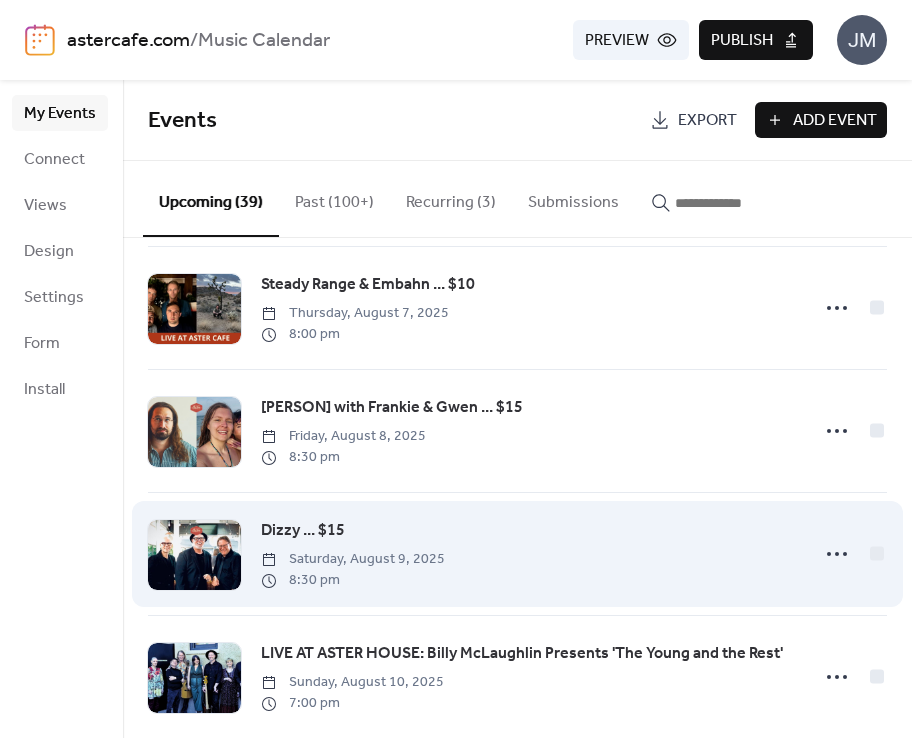 scroll, scrollTop: 280, scrollLeft: 0, axis: vertical 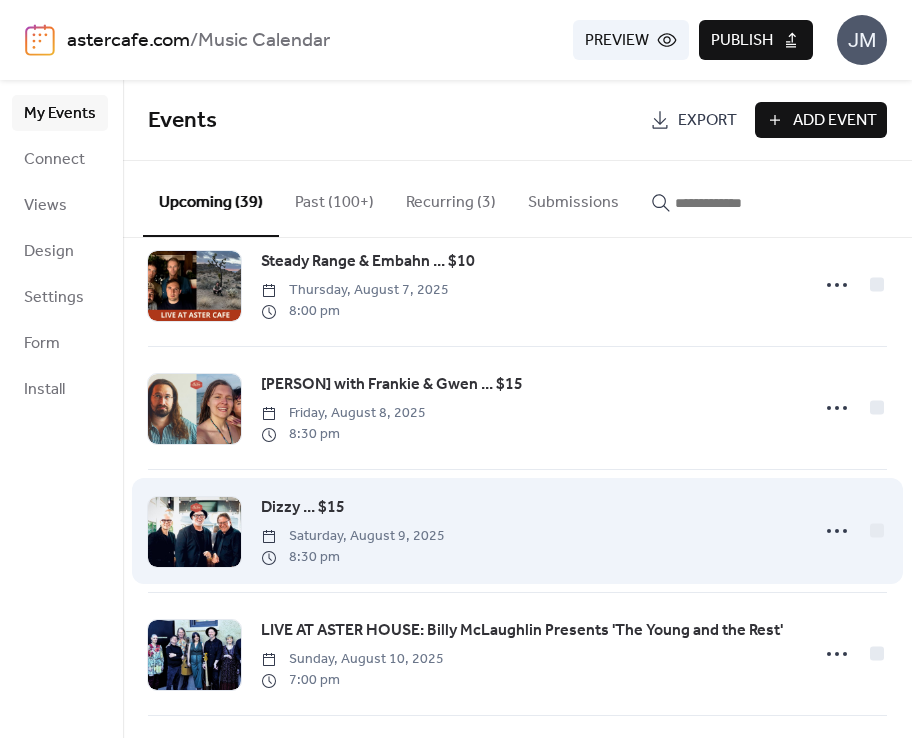 click at bounding box center [194, 532] 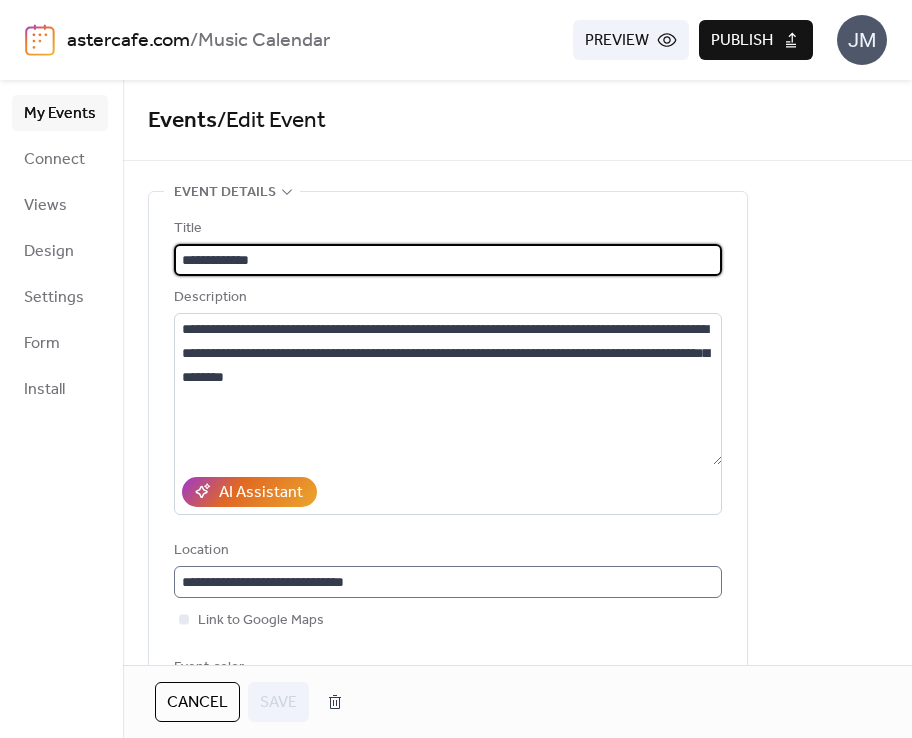 scroll, scrollTop: 1, scrollLeft: 0, axis: vertical 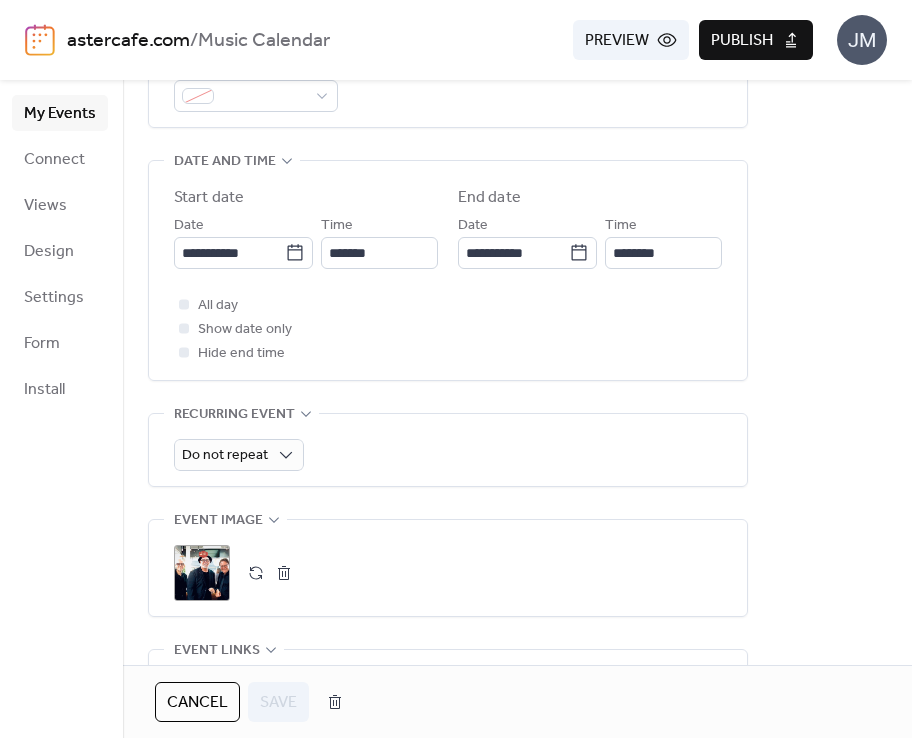 click on ";" at bounding box center (202, 573) 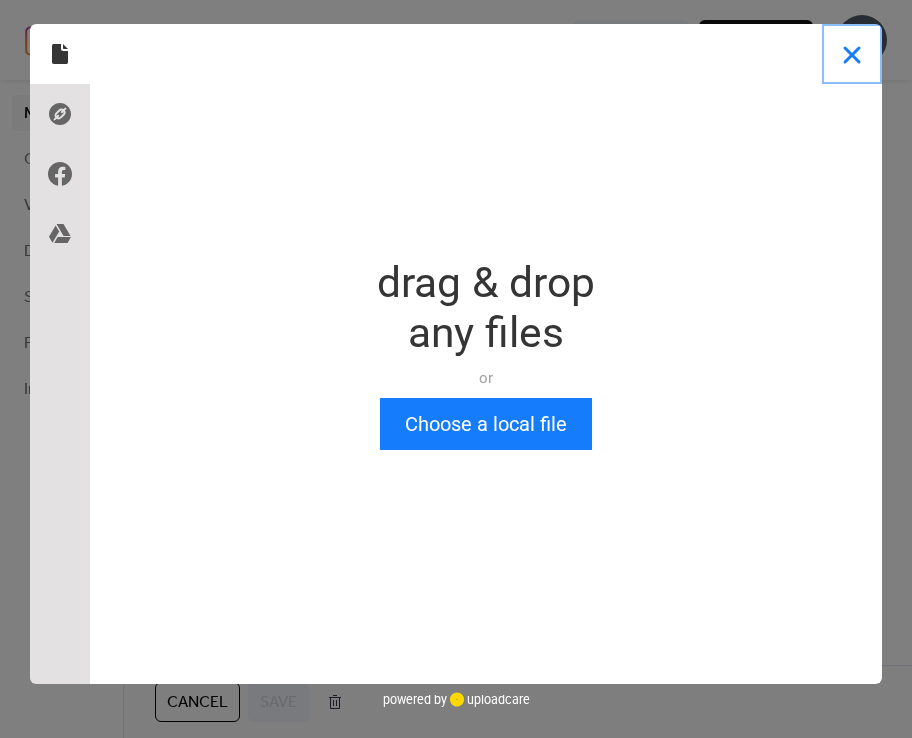 click at bounding box center [852, 54] 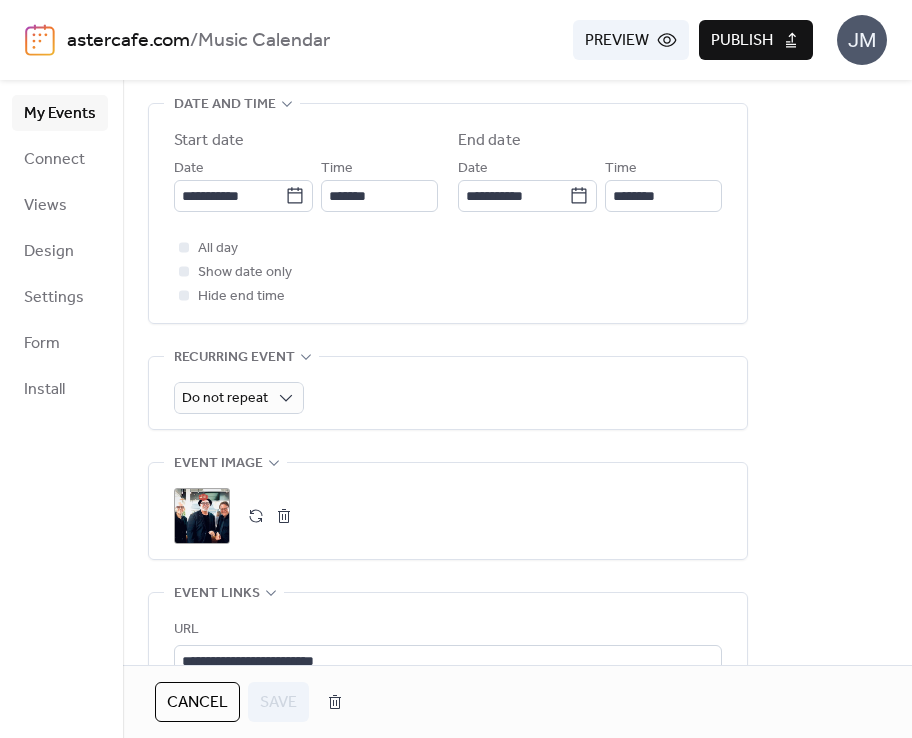 scroll, scrollTop: 658, scrollLeft: 0, axis: vertical 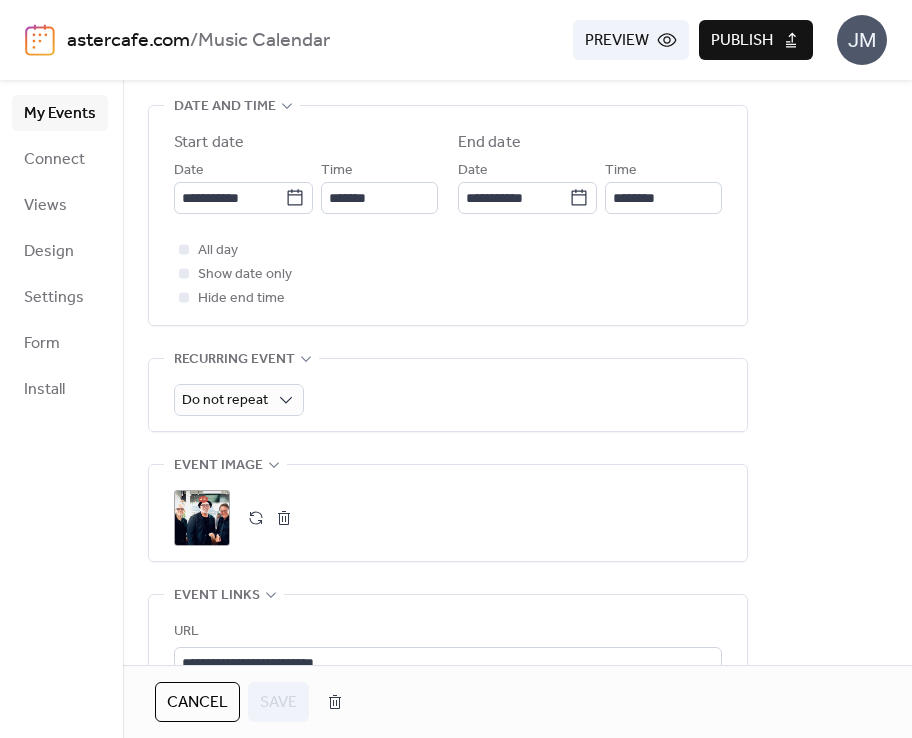 click on "Cancel" at bounding box center (197, 703) 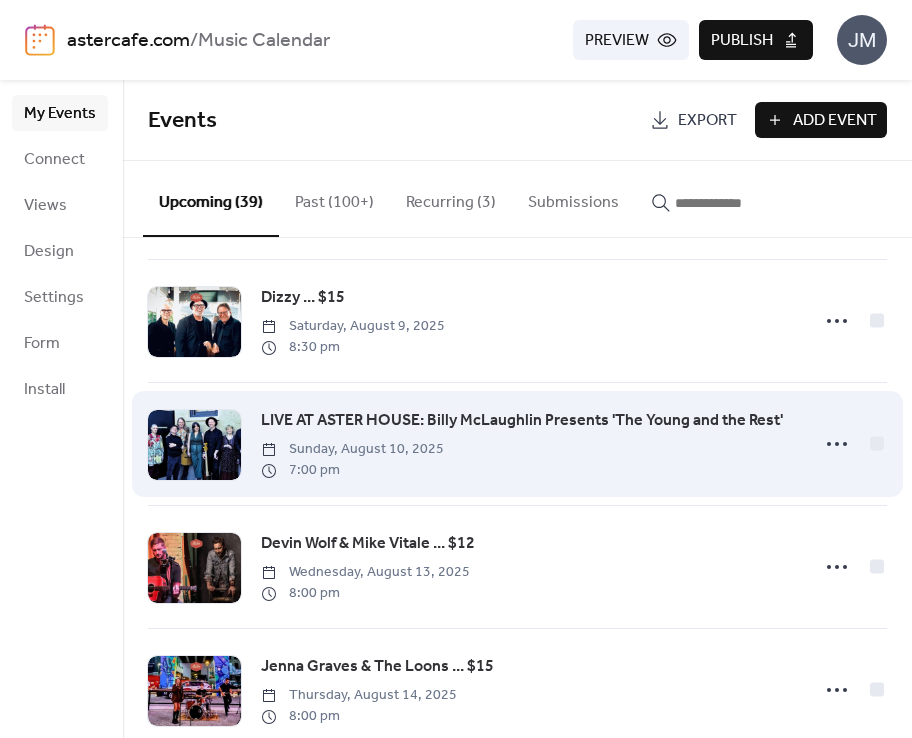 scroll, scrollTop: 506, scrollLeft: 0, axis: vertical 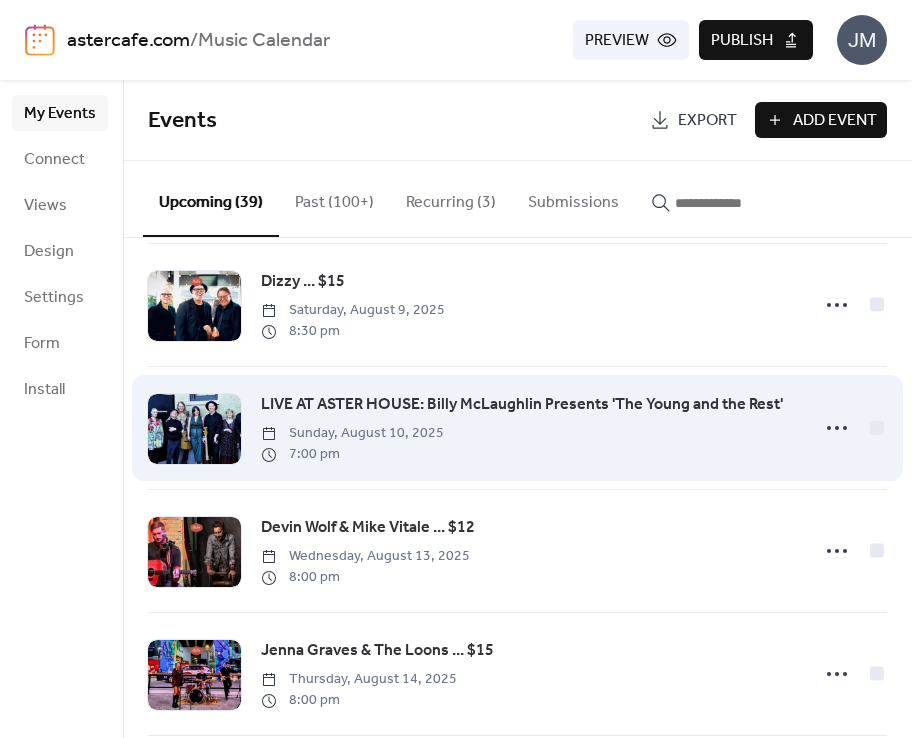 click at bounding box center (194, 429) 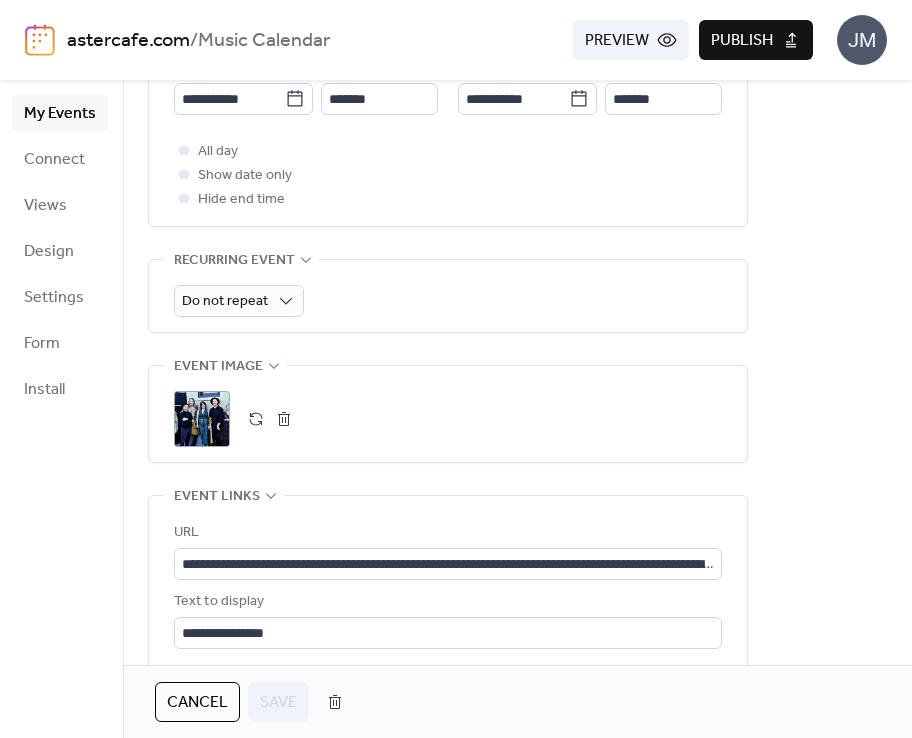 scroll, scrollTop: 762, scrollLeft: 0, axis: vertical 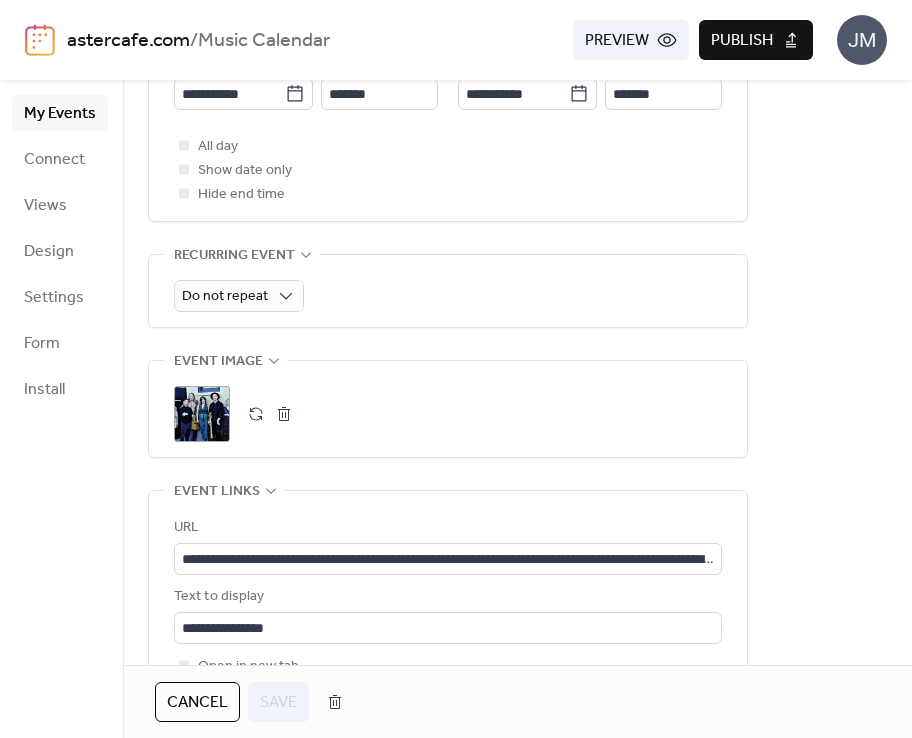 click on ";" at bounding box center [202, 414] 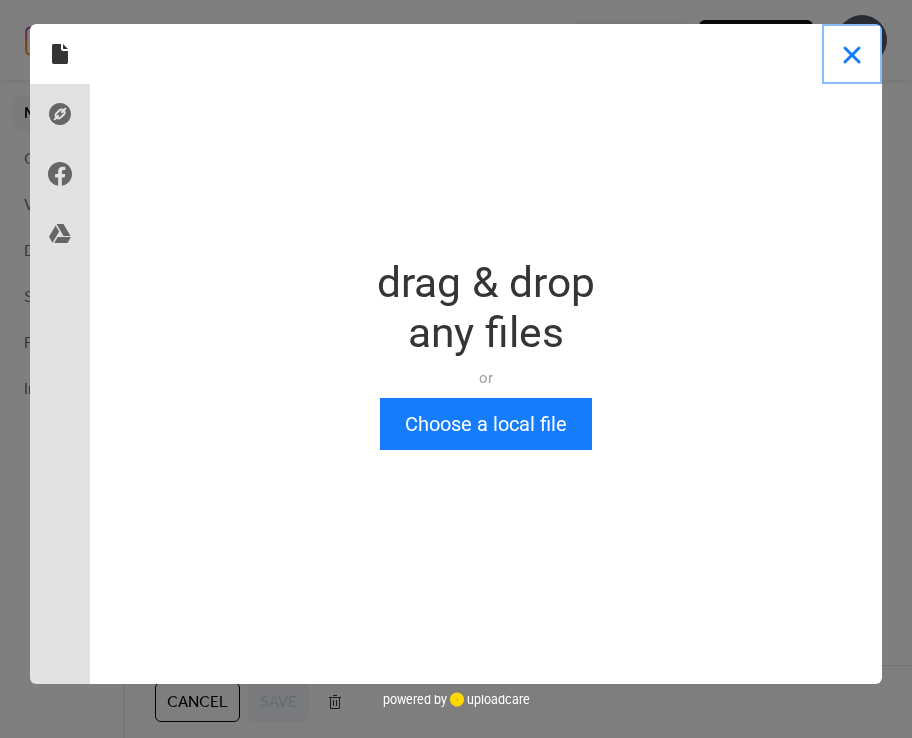 click at bounding box center [852, 54] 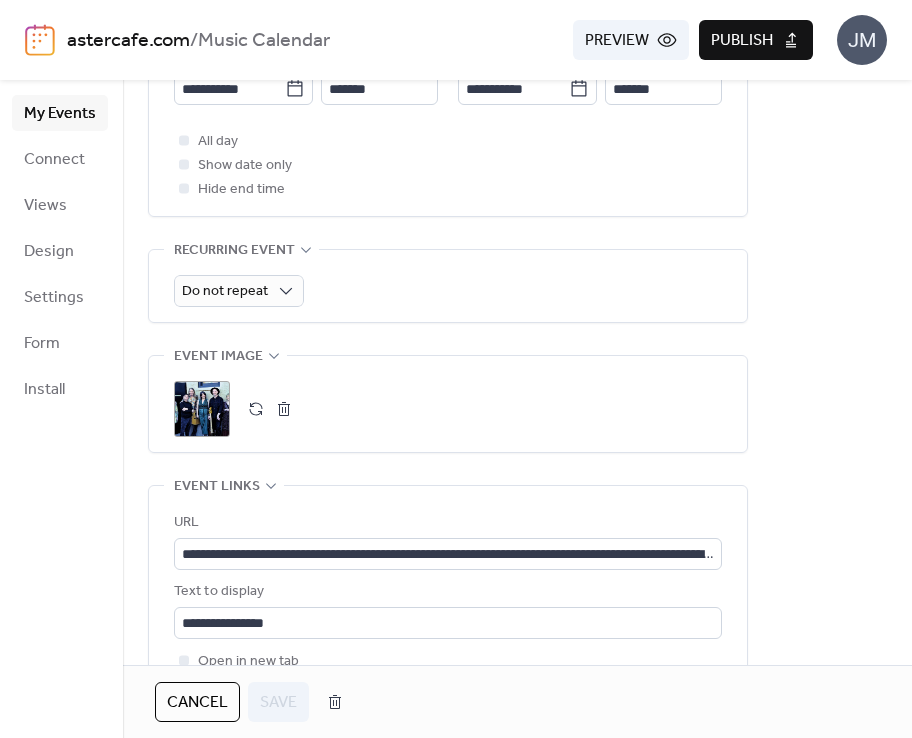 scroll, scrollTop: 769, scrollLeft: 0, axis: vertical 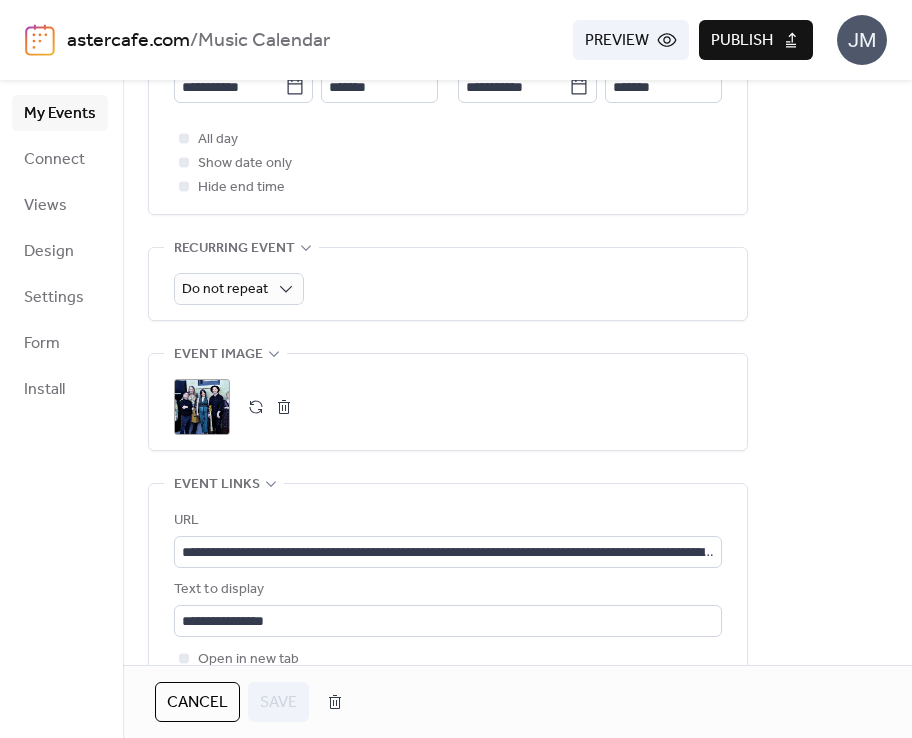 click on "Cancel" at bounding box center (197, 703) 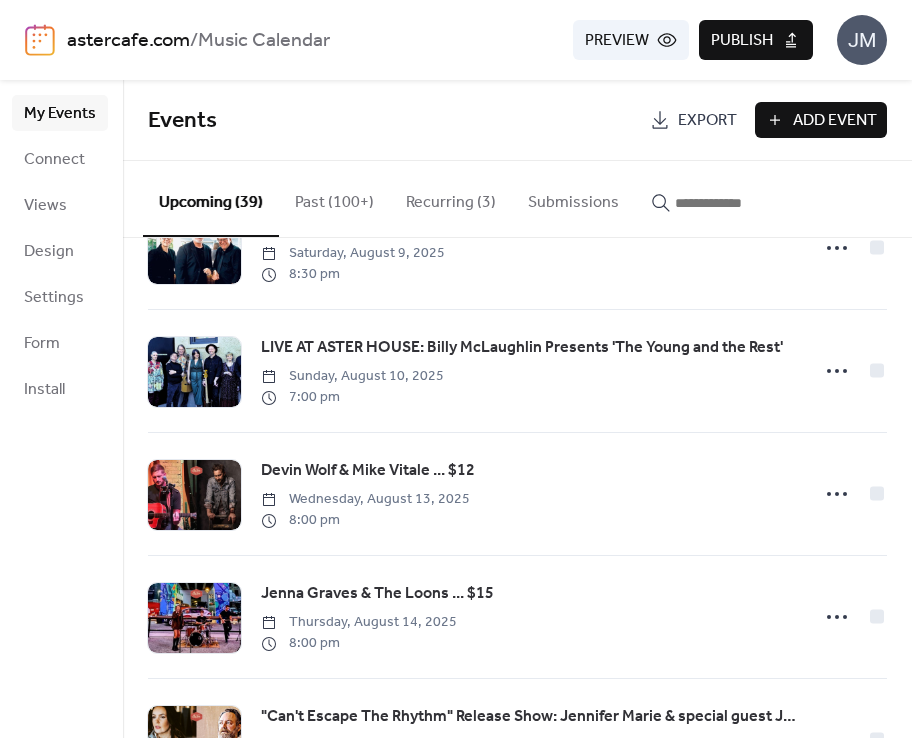 scroll, scrollTop: 575, scrollLeft: 0, axis: vertical 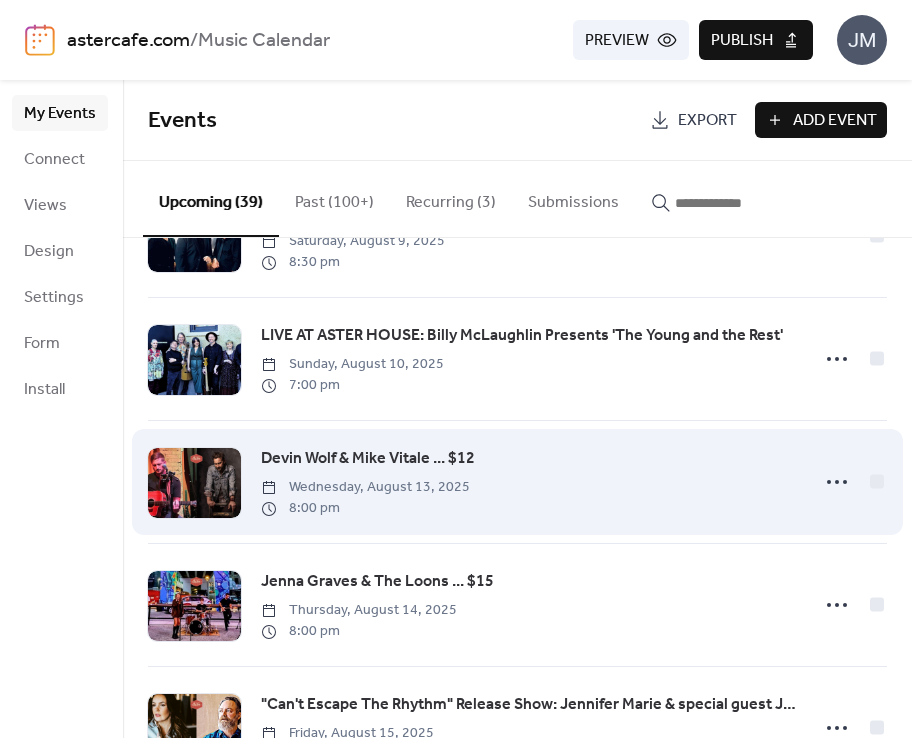 click on "Devin Wolf & Mike Vitale ... $12" at bounding box center (368, 459) 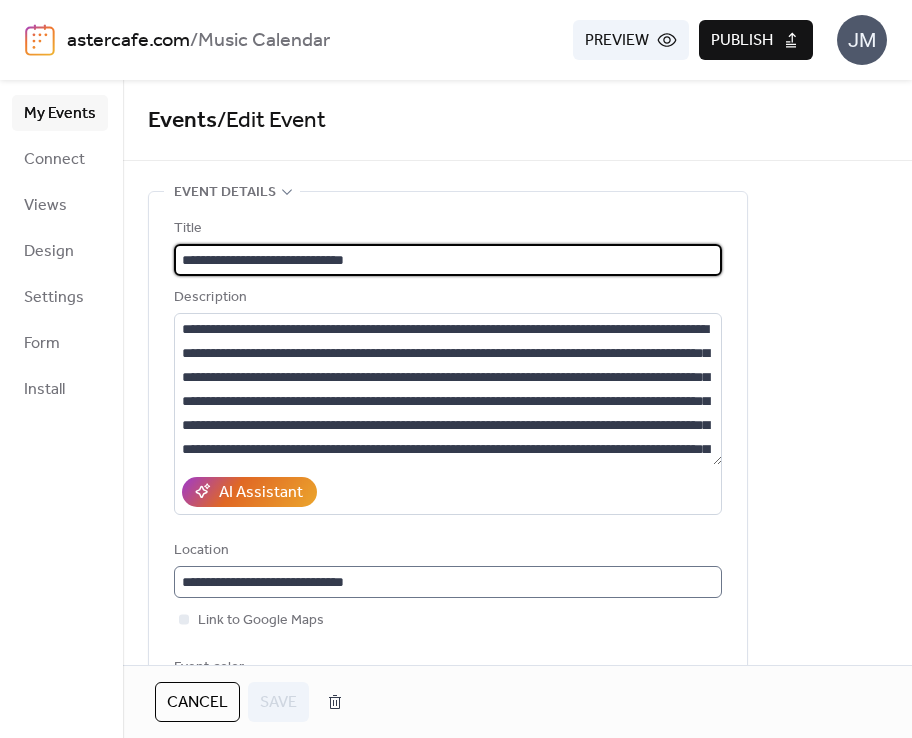 scroll, scrollTop: 1, scrollLeft: 0, axis: vertical 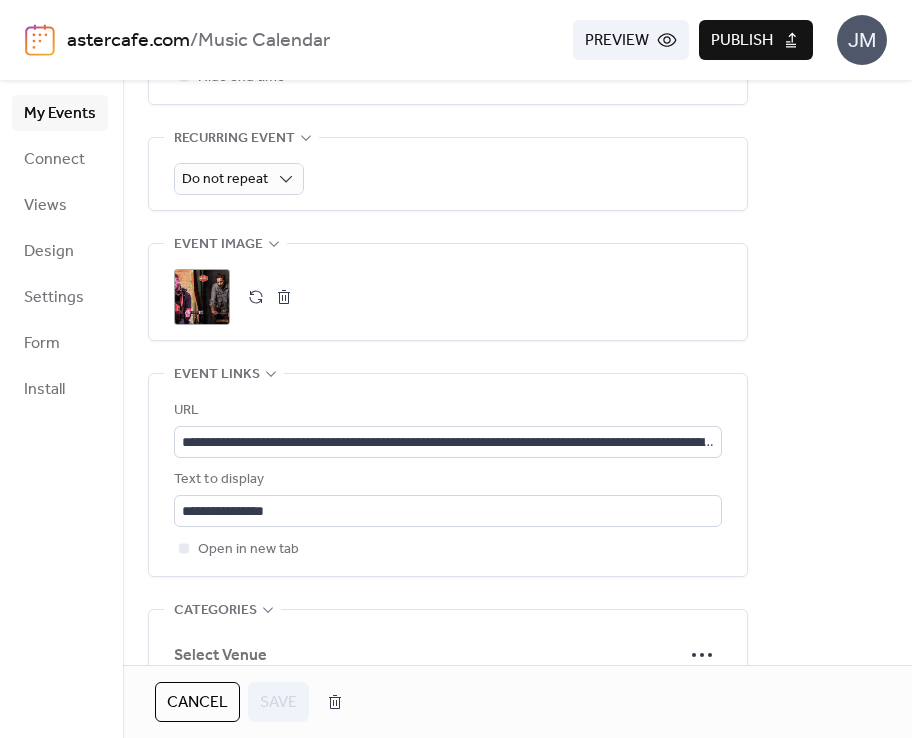 click on ";" at bounding box center (202, 297) 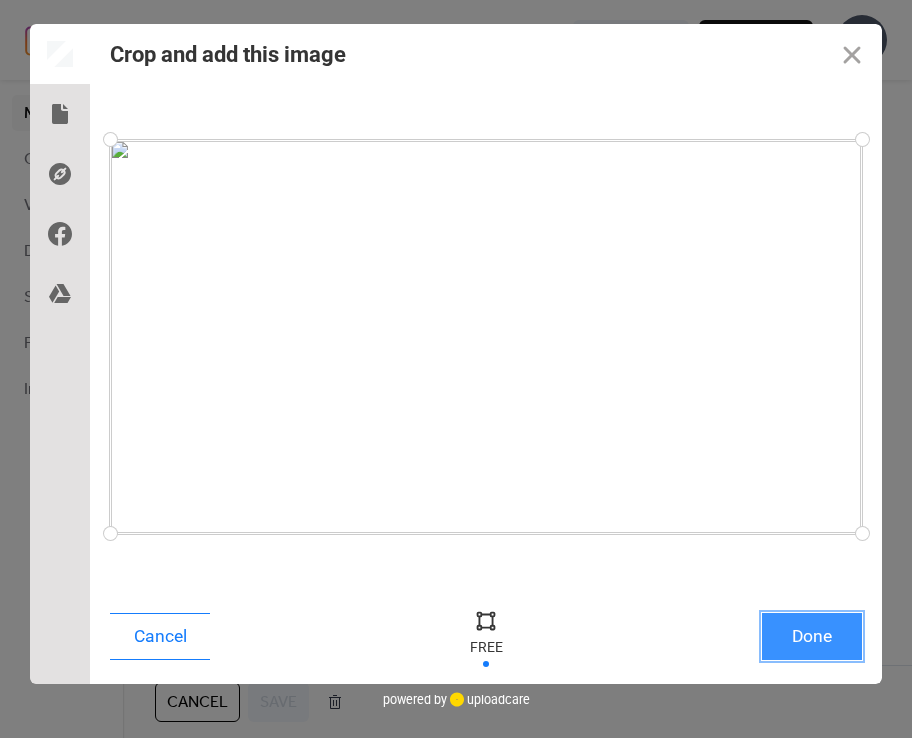 click on "Done" at bounding box center [812, 636] 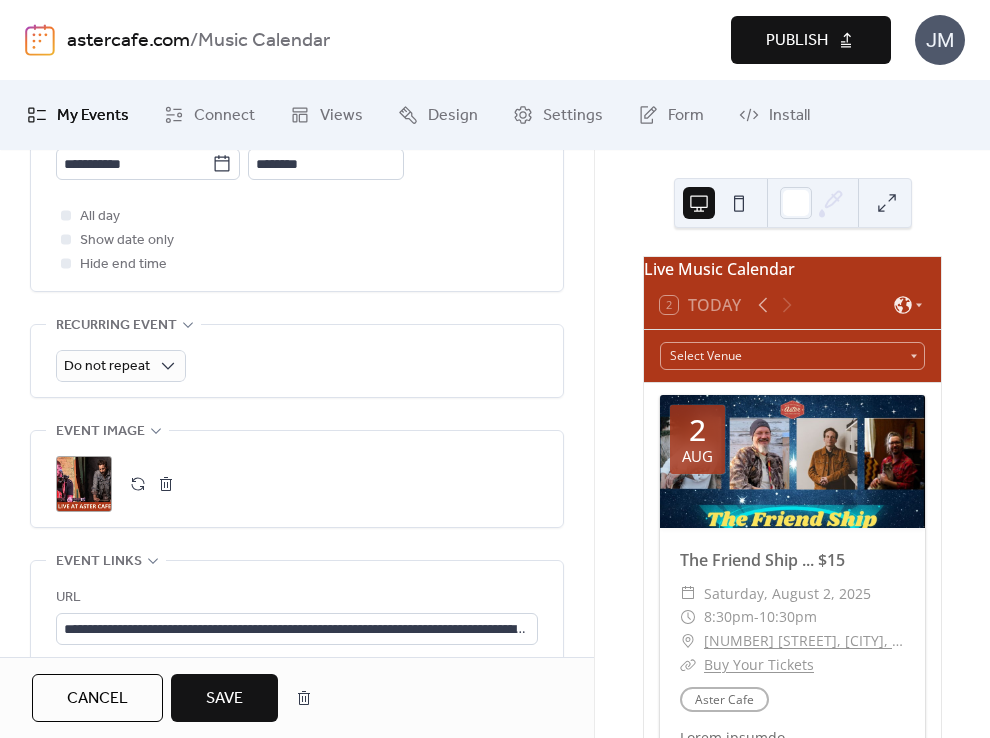 click on "Save" at bounding box center (224, 699) 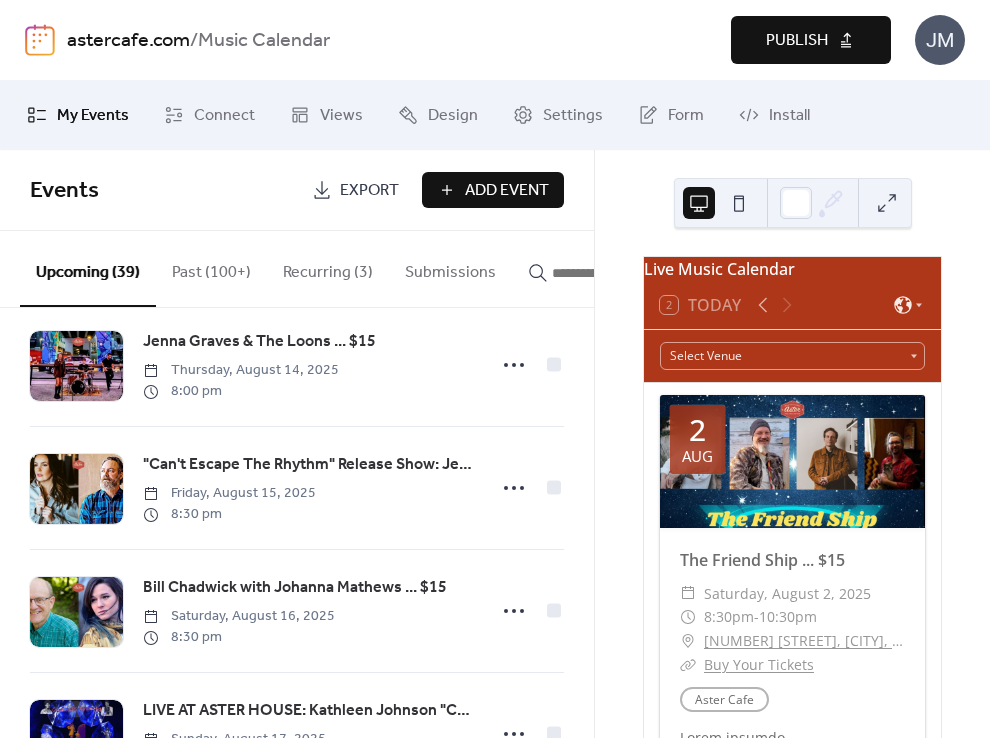 scroll, scrollTop: 896, scrollLeft: 0, axis: vertical 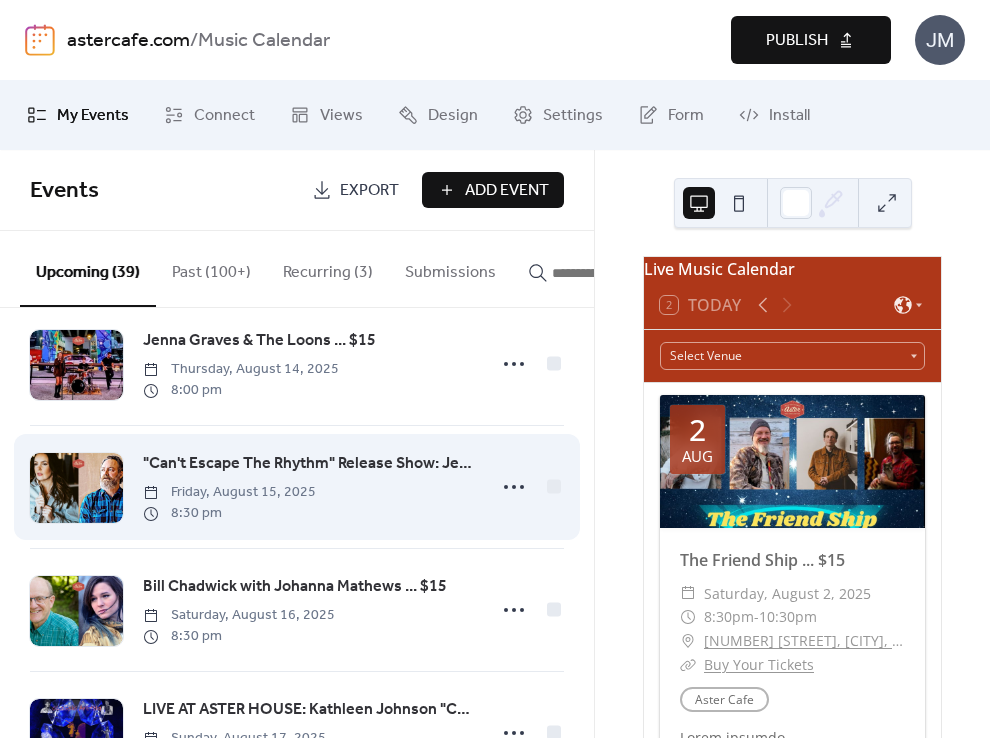 click on ""Can't Escape The Rhythm" Release Show: Jennifer Marie & special guest Josh Cleveland ... $15" at bounding box center (308, 464) 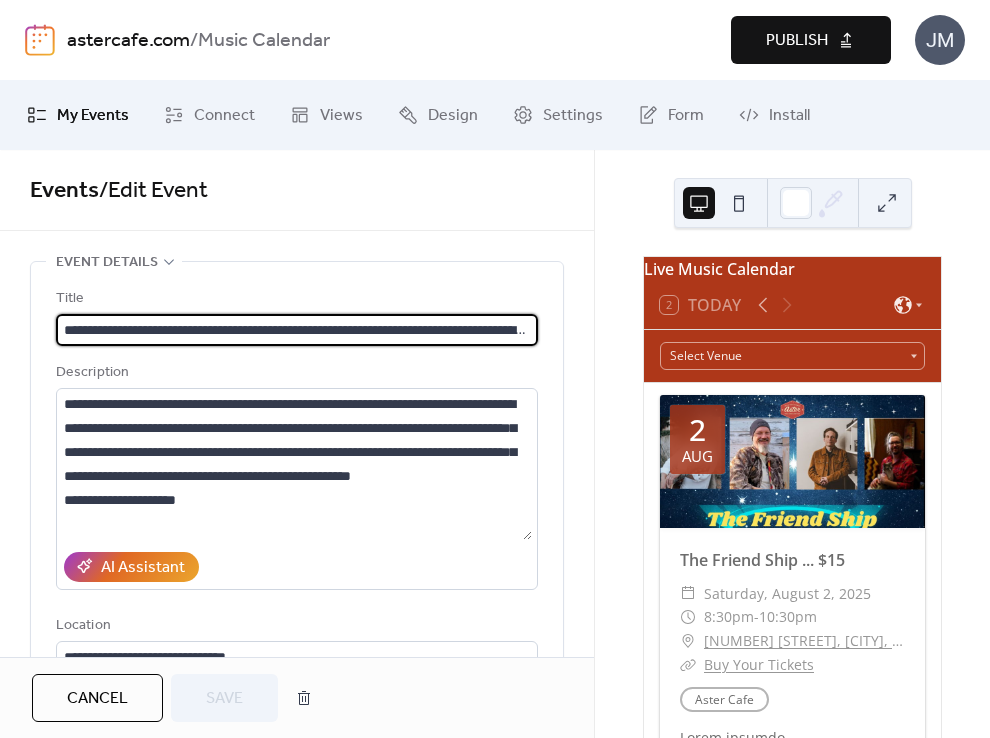 scroll, scrollTop: 0, scrollLeft: 107, axis: horizontal 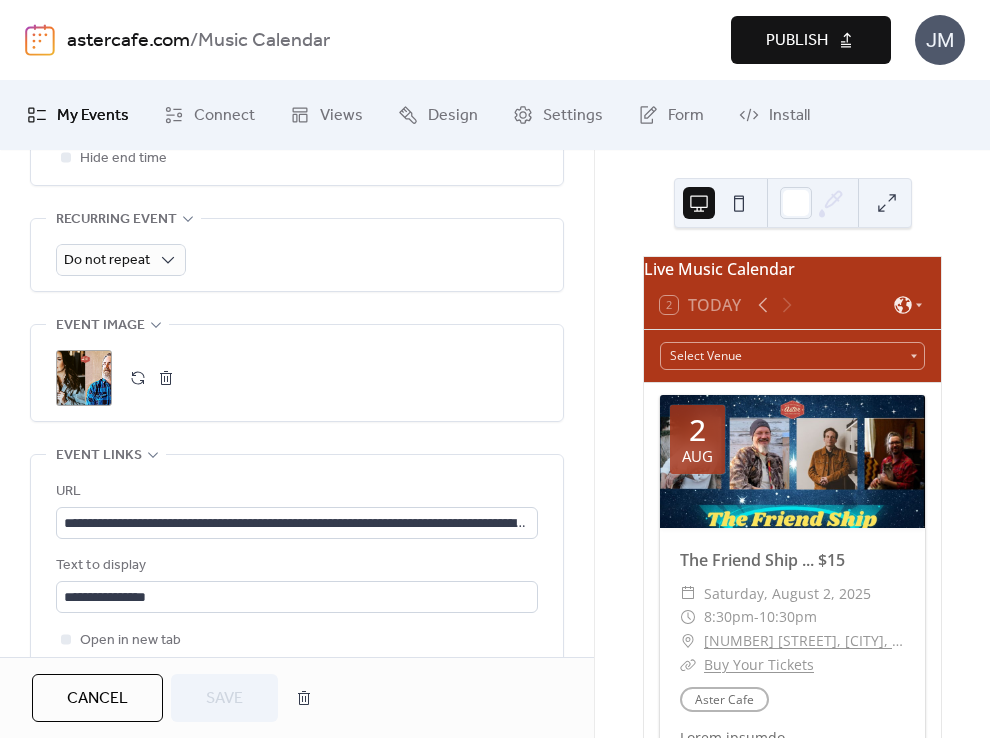 click on ";" at bounding box center [84, 378] 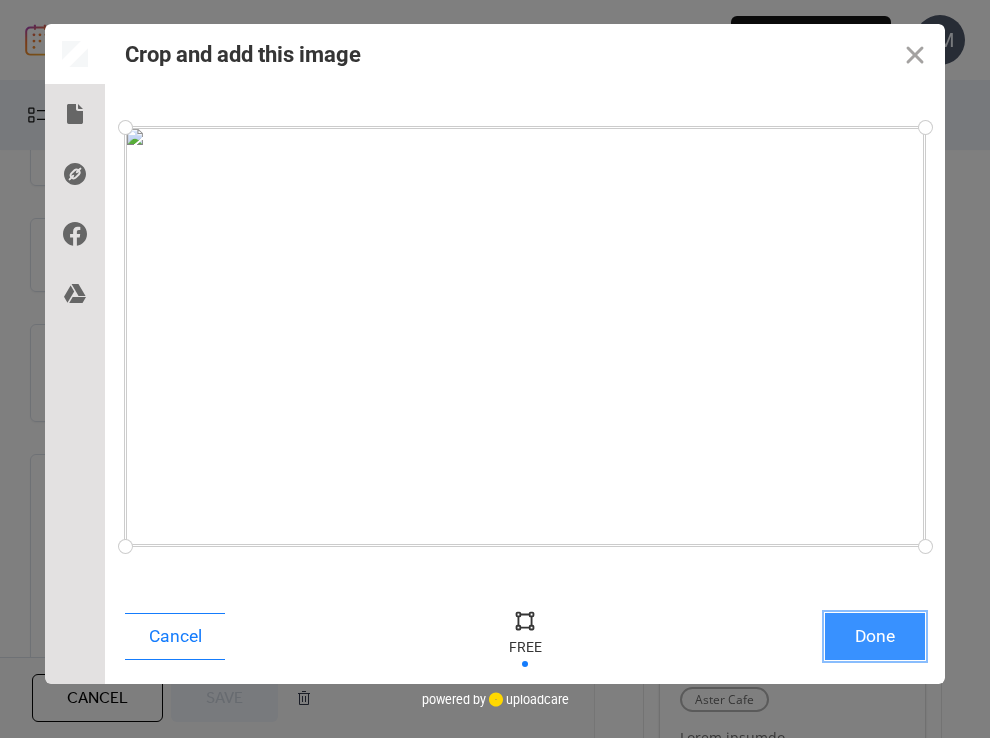 click on "Done" at bounding box center [875, 636] 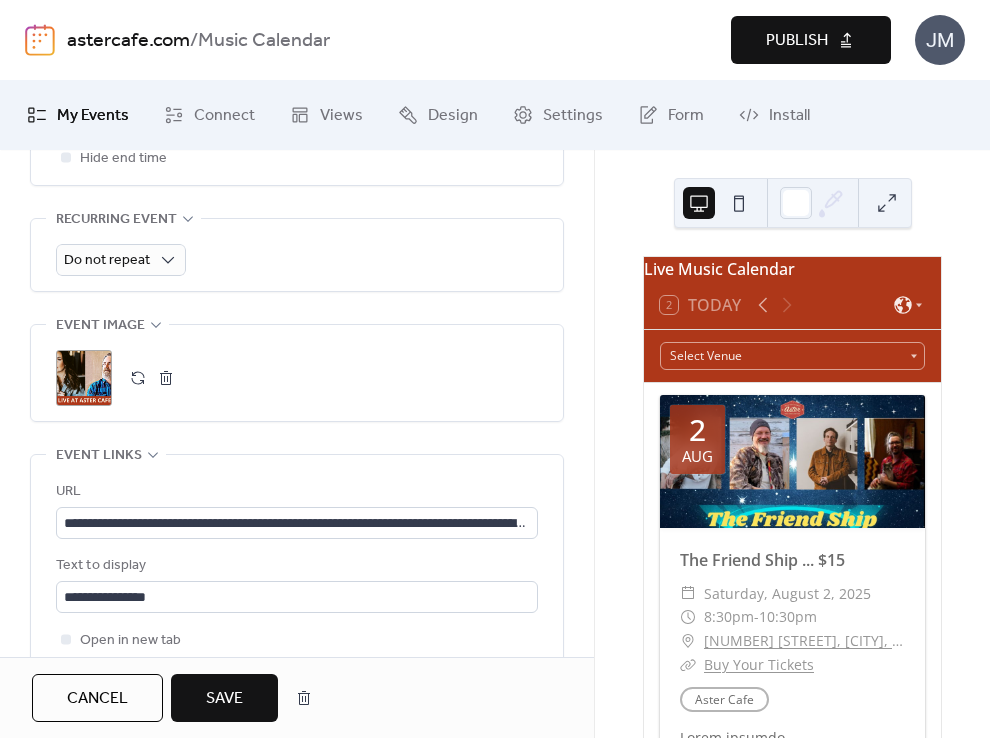 click on "Save" at bounding box center (224, 699) 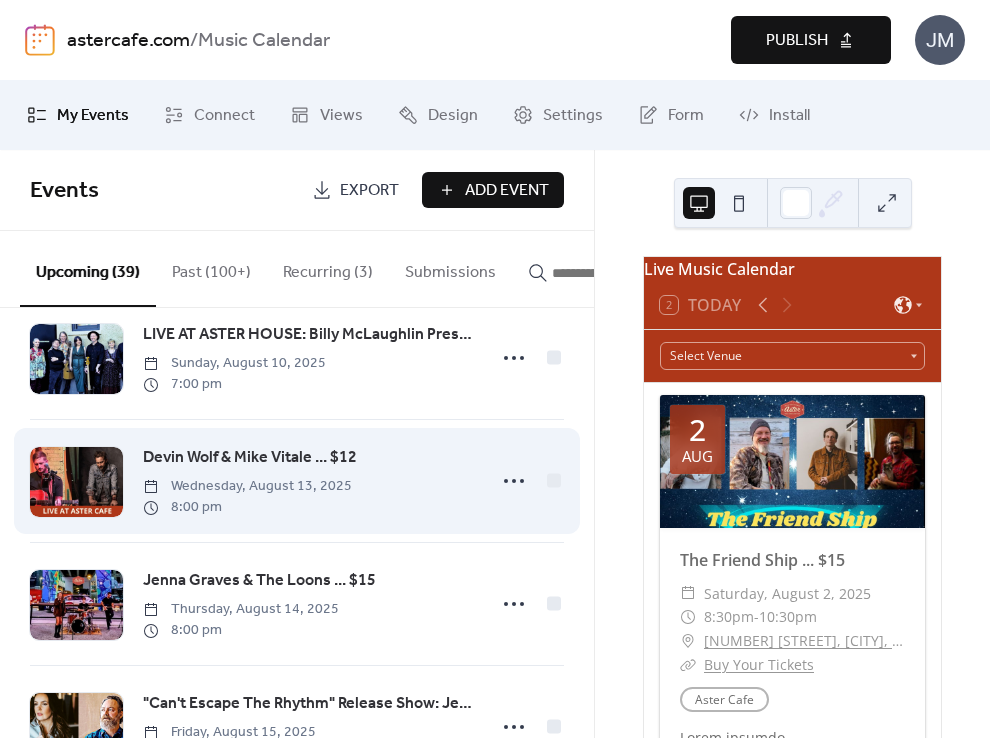 scroll, scrollTop: 644, scrollLeft: 0, axis: vertical 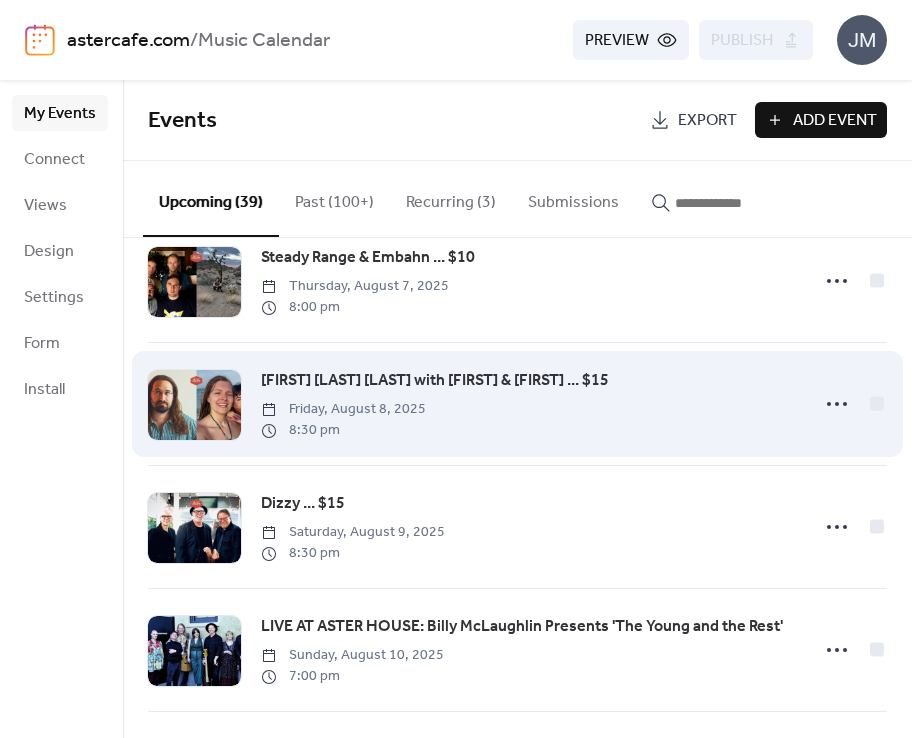click on "[FIRST] [LAST] with Frankie & Gwen ... $15" at bounding box center [435, 381] 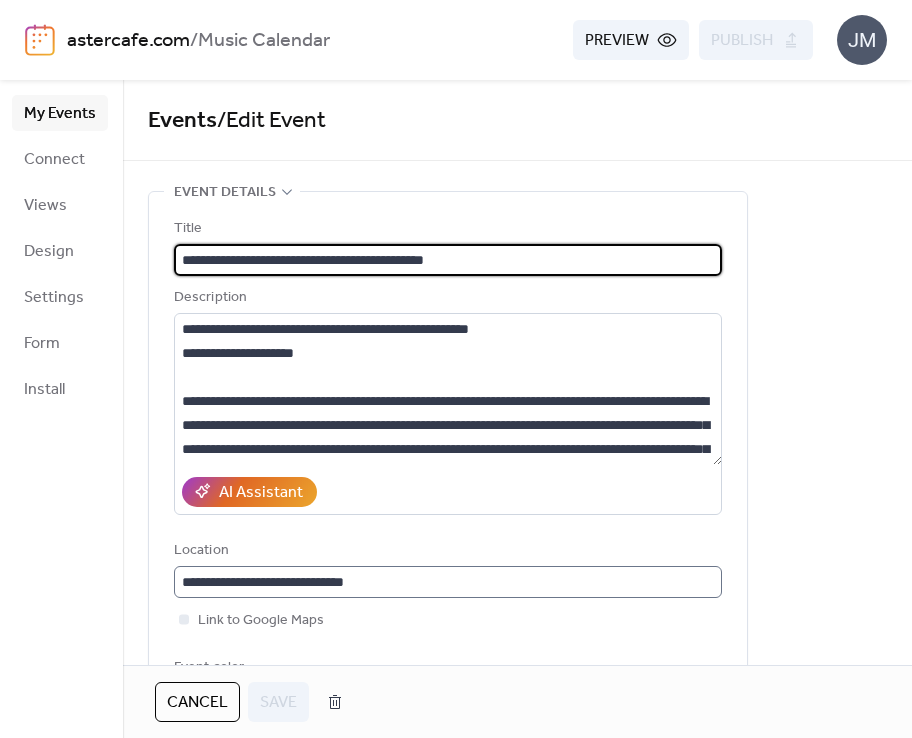 scroll, scrollTop: 1, scrollLeft: 0, axis: vertical 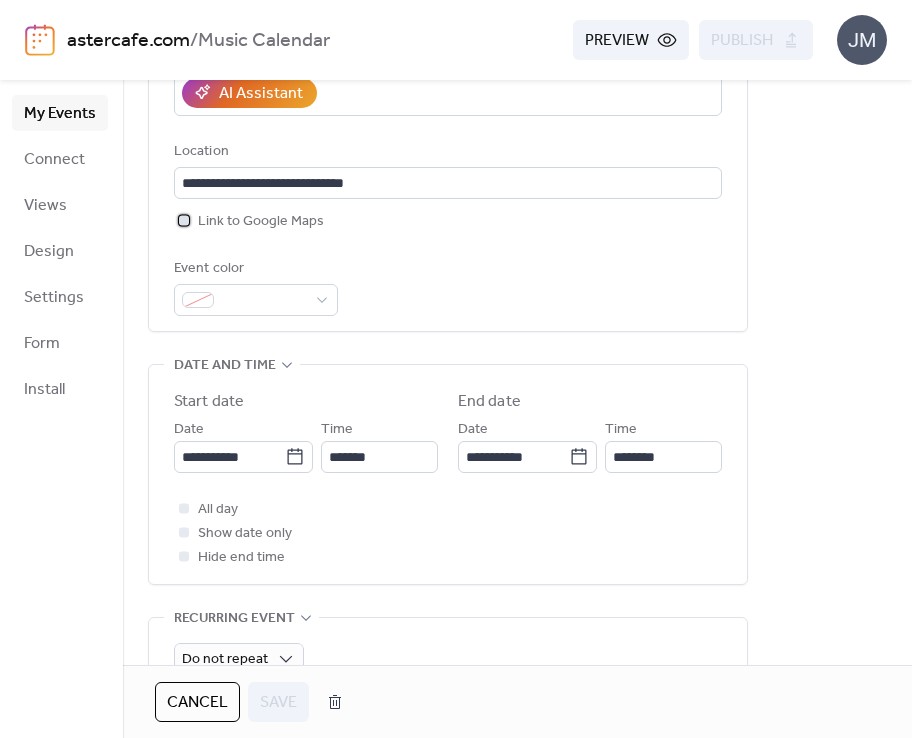 click on "Link to Google Maps" at bounding box center (261, 222) 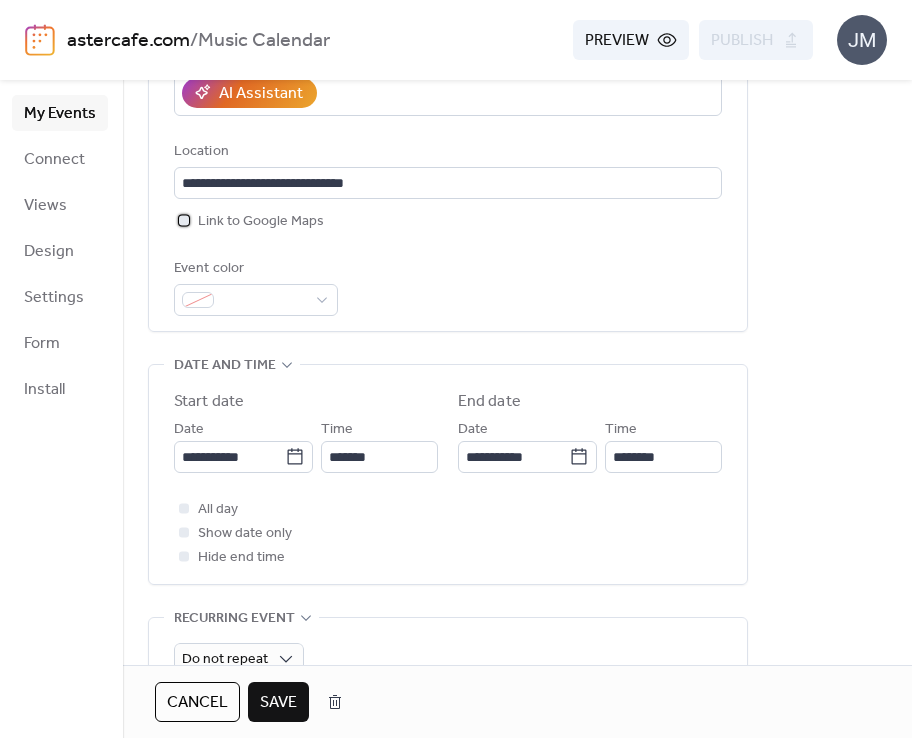 scroll, scrollTop: 956, scrollLeft: 0, axis: vertical 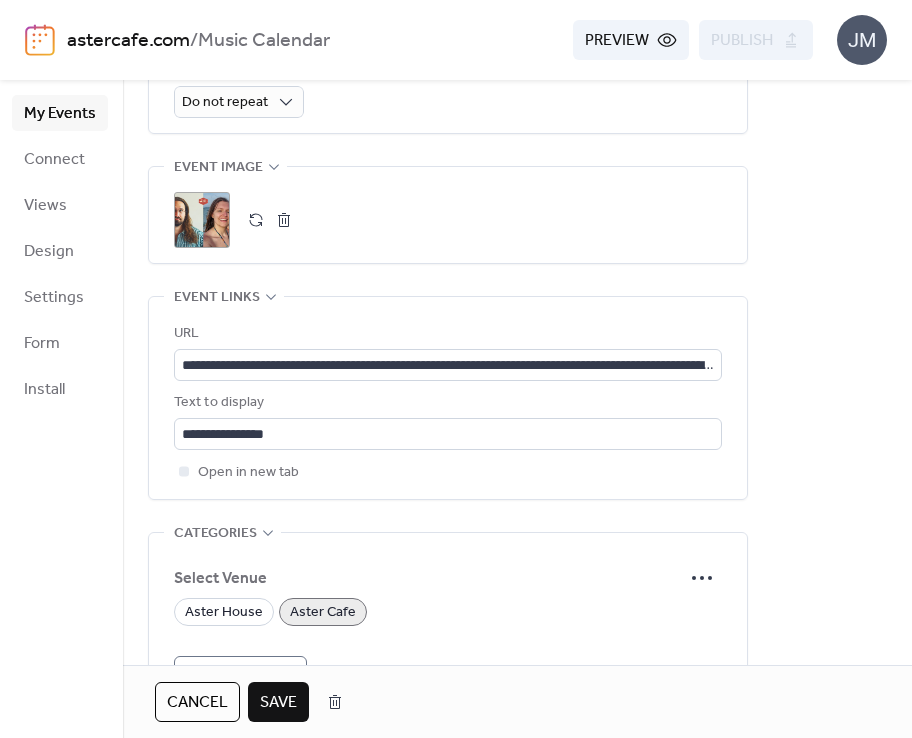 click at bounding box center [284, 220] 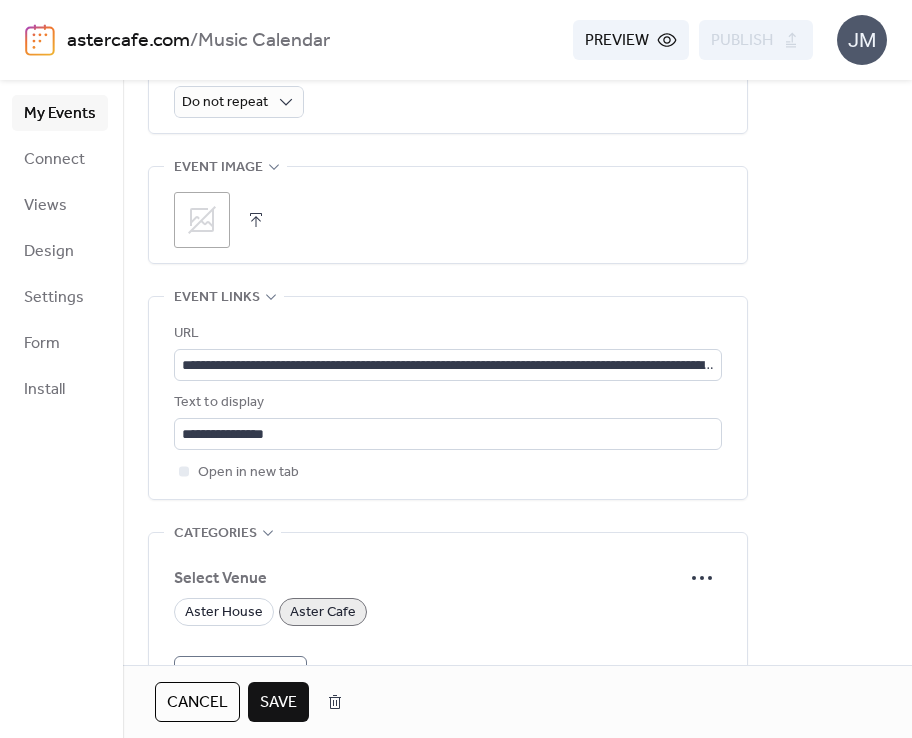 click on ";" at bounding box center [202, 220] 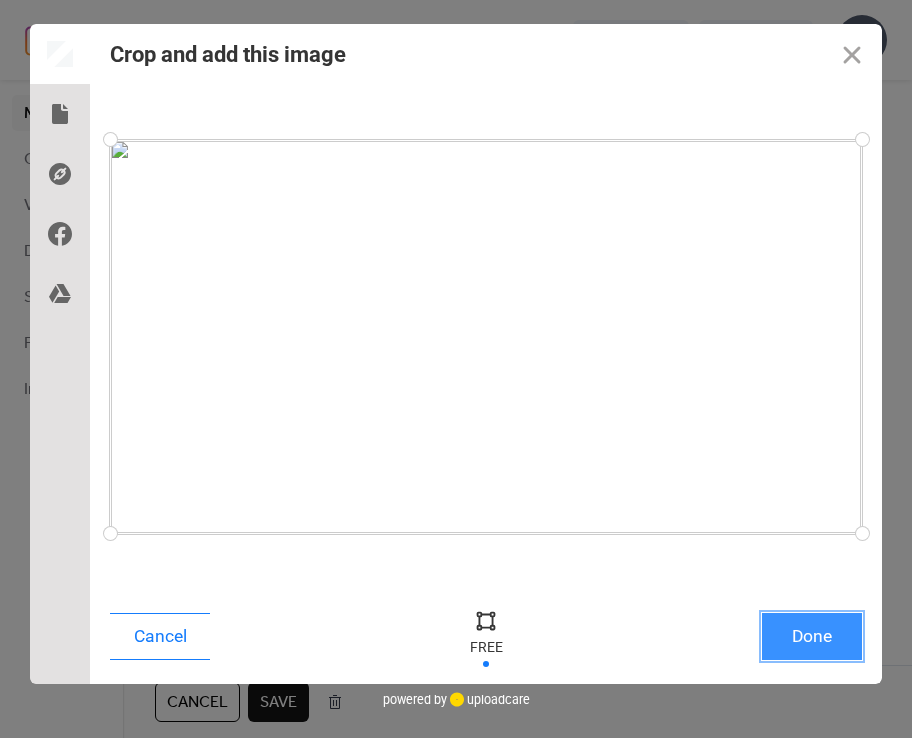 click on "Done" at bounding box center [812, 636] 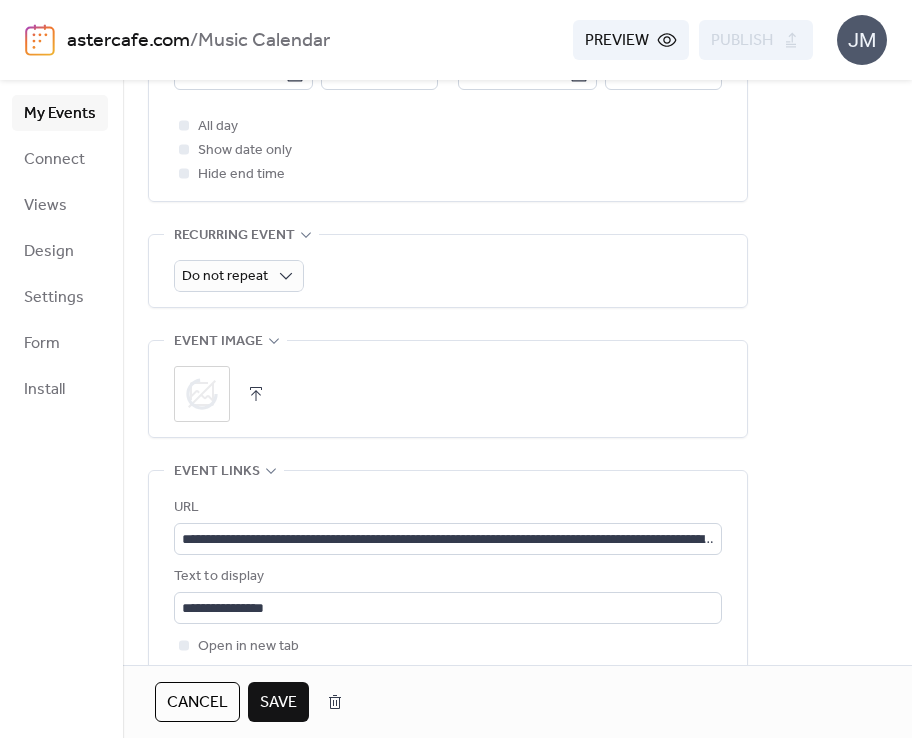 scroll, scrollTop: 749, scrollLeft: 0, axis: vertical 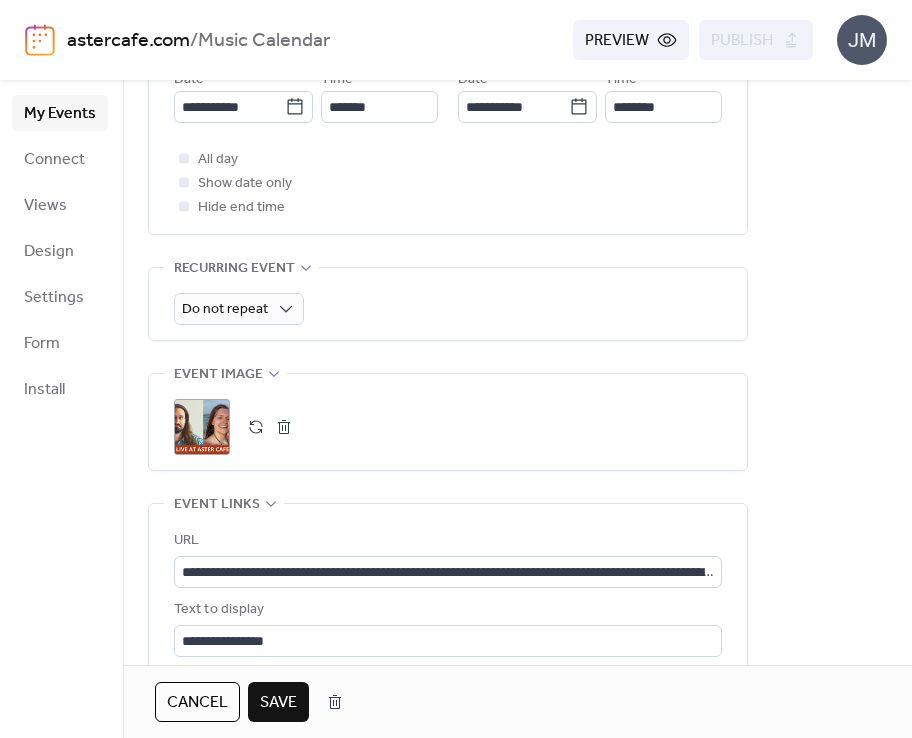 click on "Save" at bounding box center (278, 703) 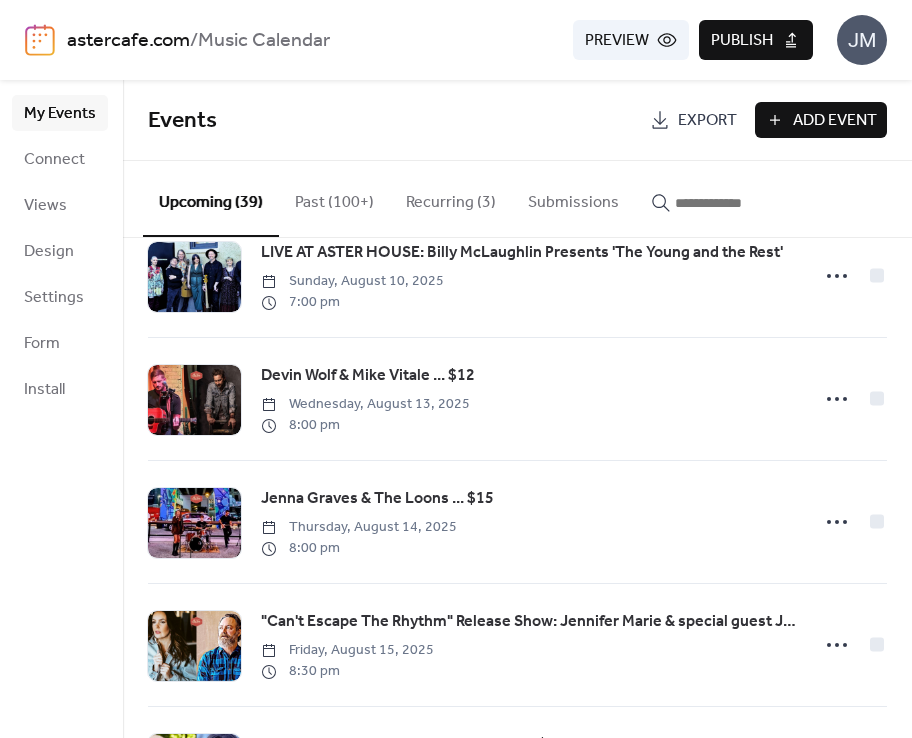 scroll, scrollTop: 664, scrollLeft: 0, axis: vertical 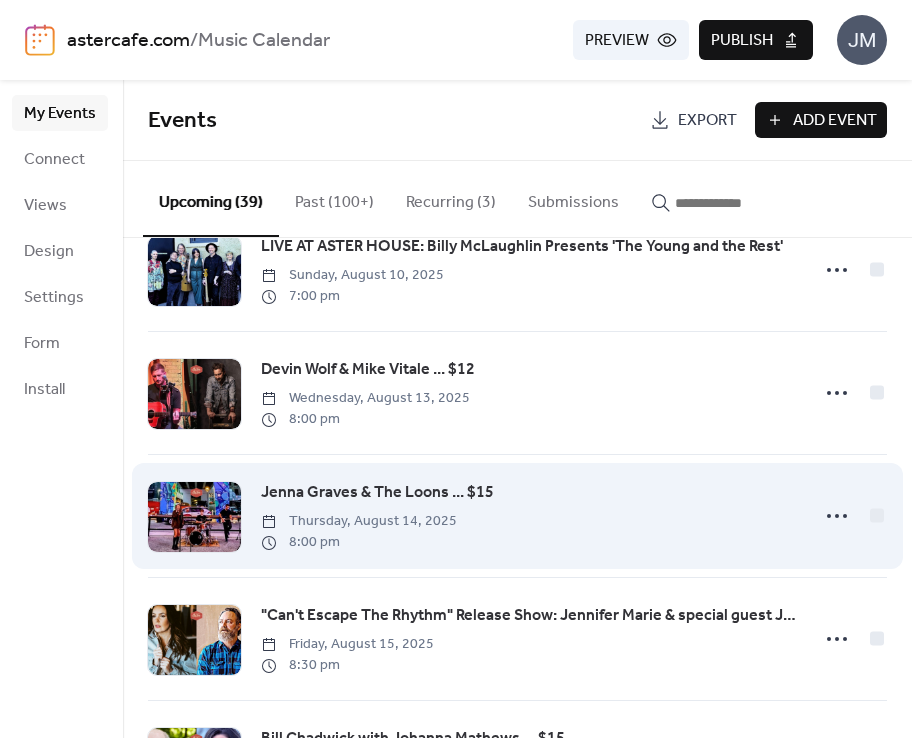 click at bounding box center [194, 517] 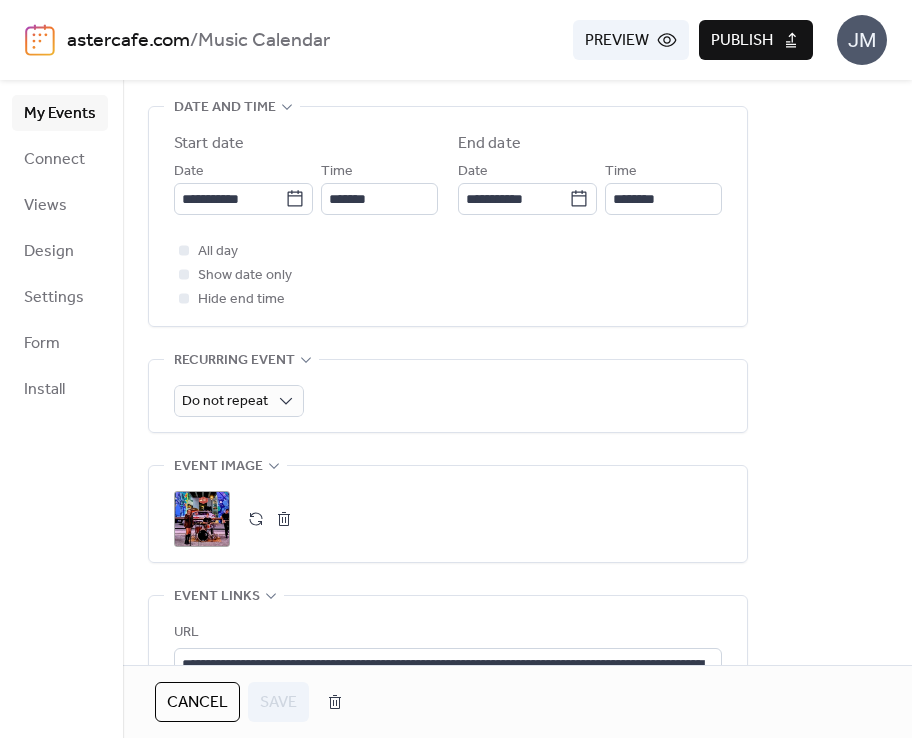 scroll, scrollTop: 670, scrollLeft: 0, axis: vertical 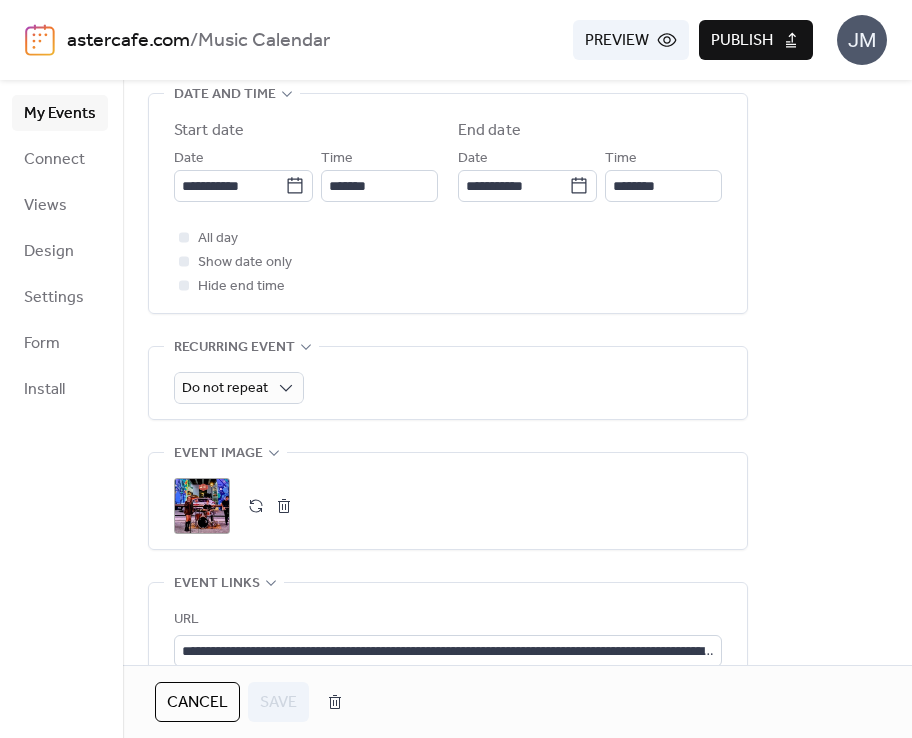 click on ";" at bounding box center (202, 506) 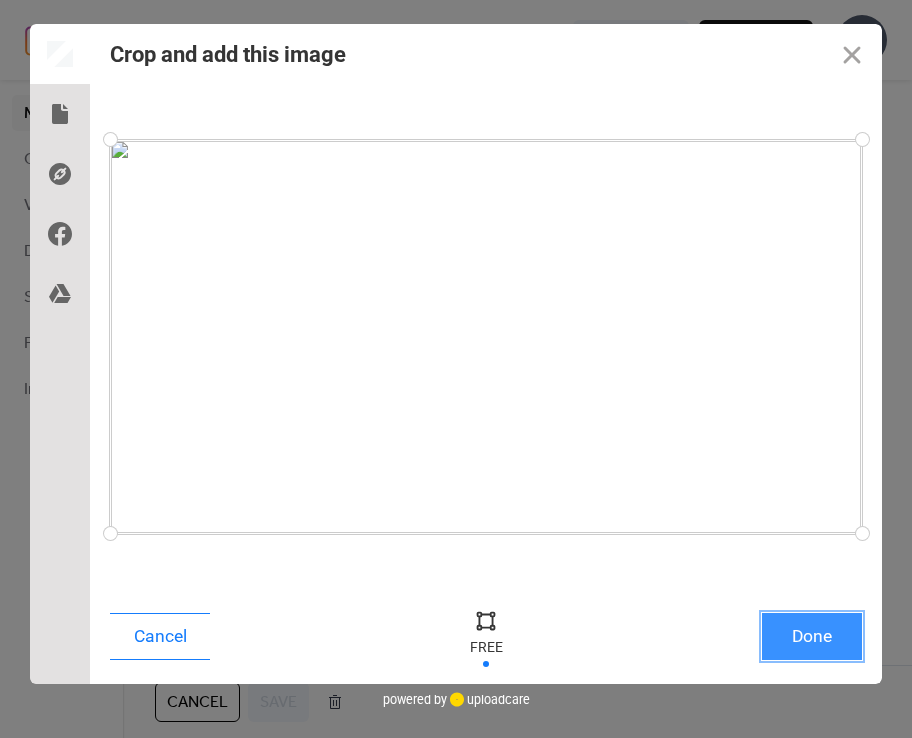 click on "Done" at bounding box center (812, 636) 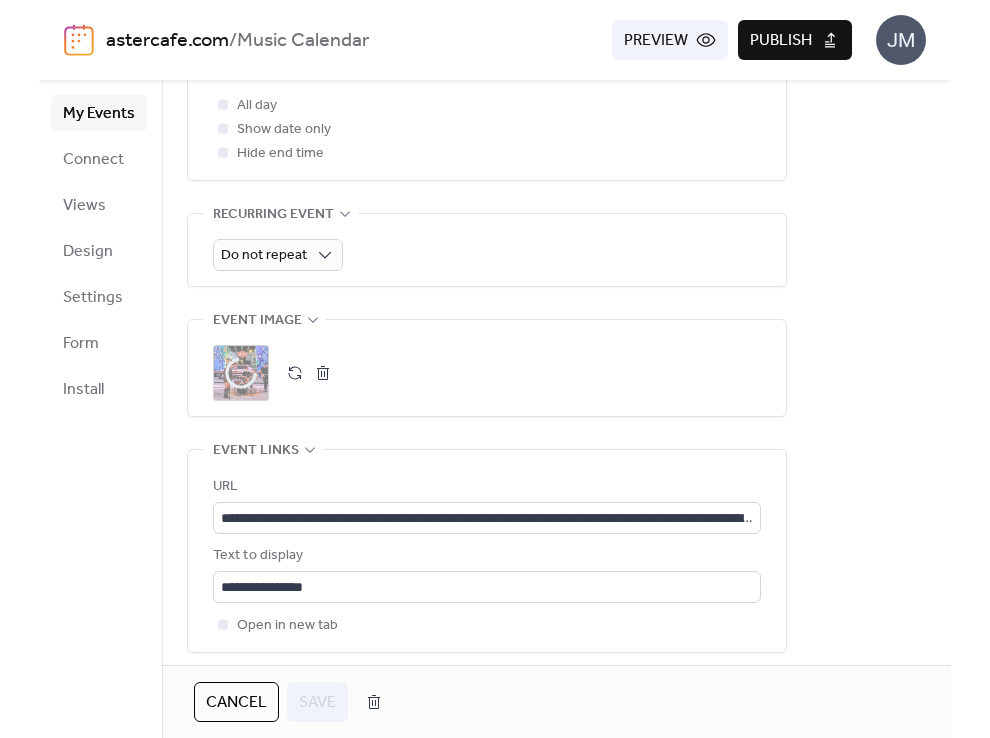scroll, scrollTop: 817, scrollLeft: 0, axis: vertical 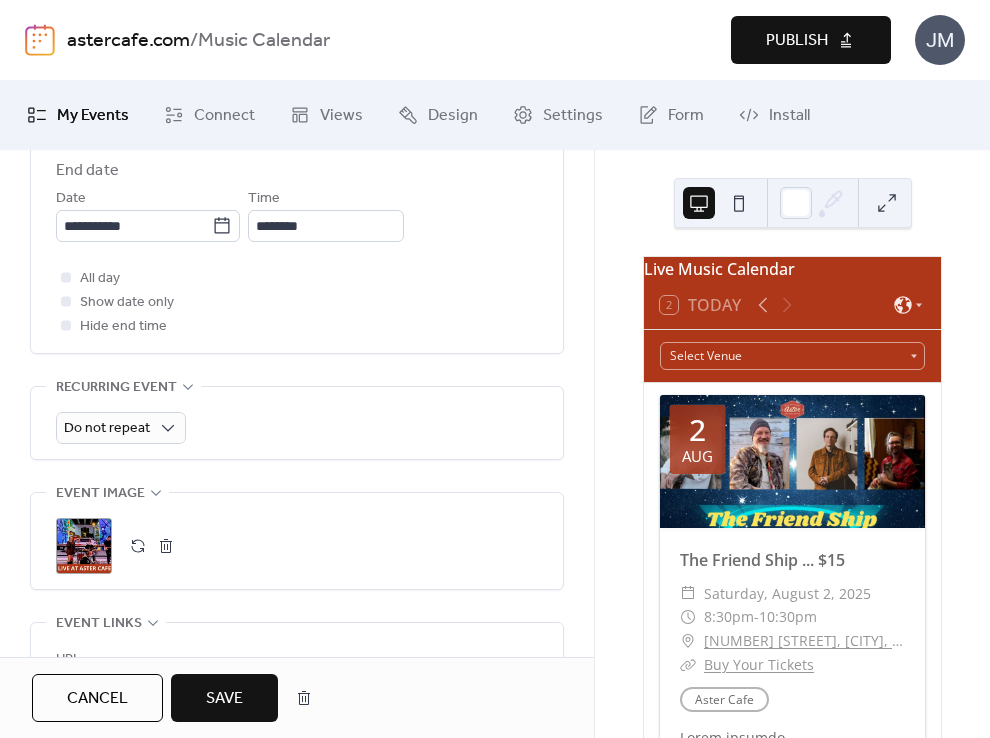 click on "Save" at bounding box center [224, 699] 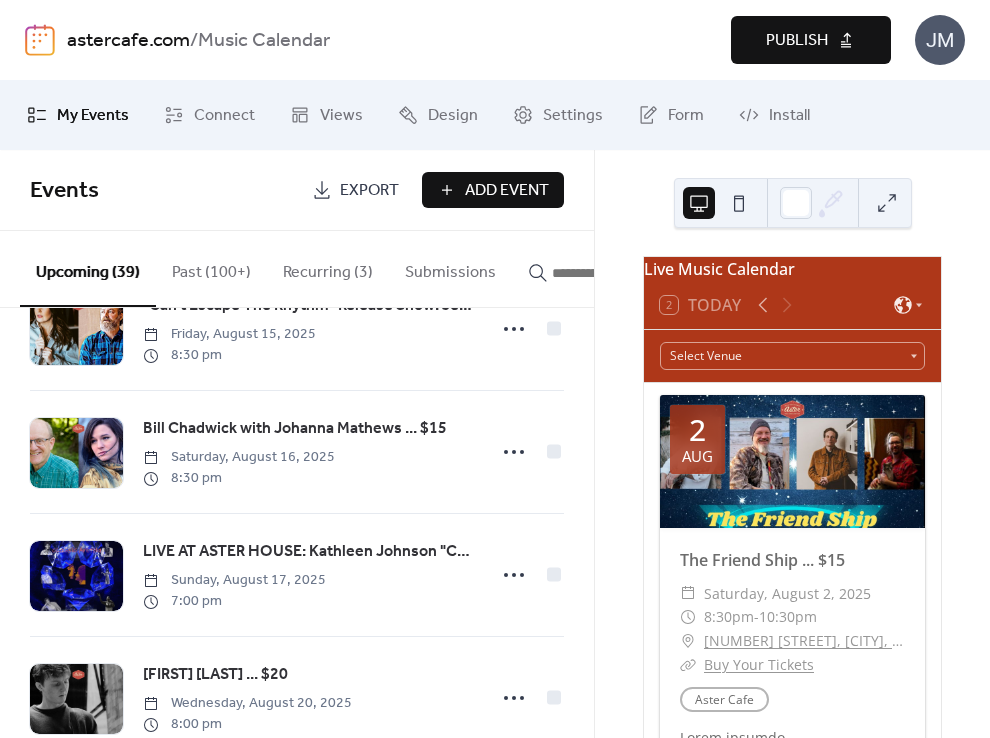 scroll, scrollTop: 1066, scrollLeft: 0, axis: vertical 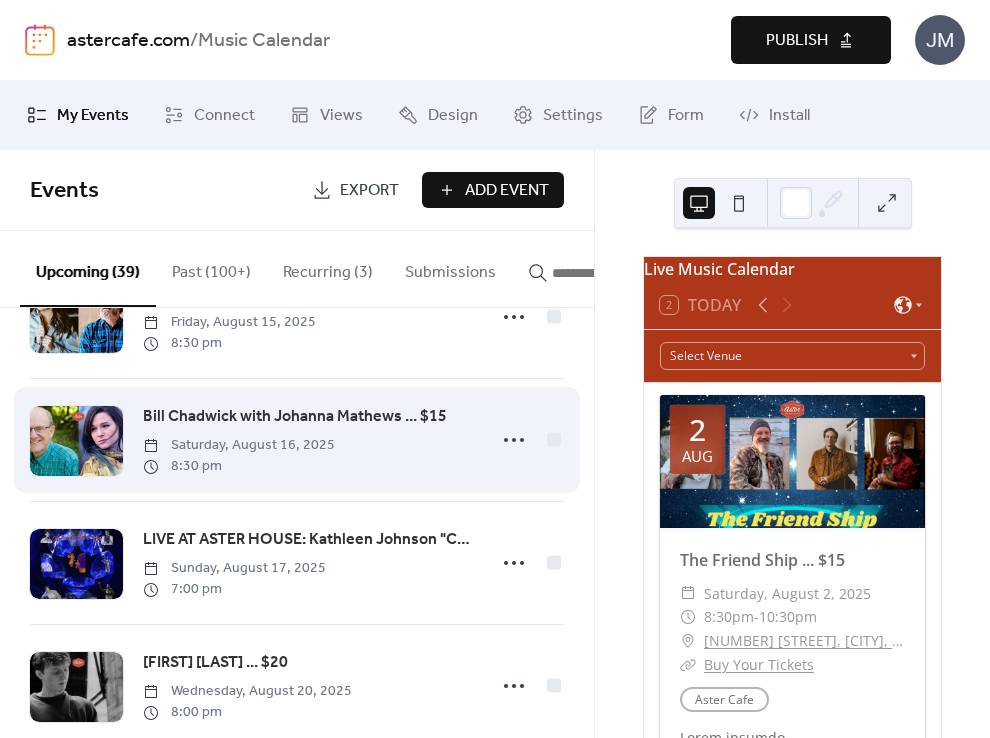 click on "Bill Chadwick with Johanna Mathews ... $15" at bounding box center [295, 417] 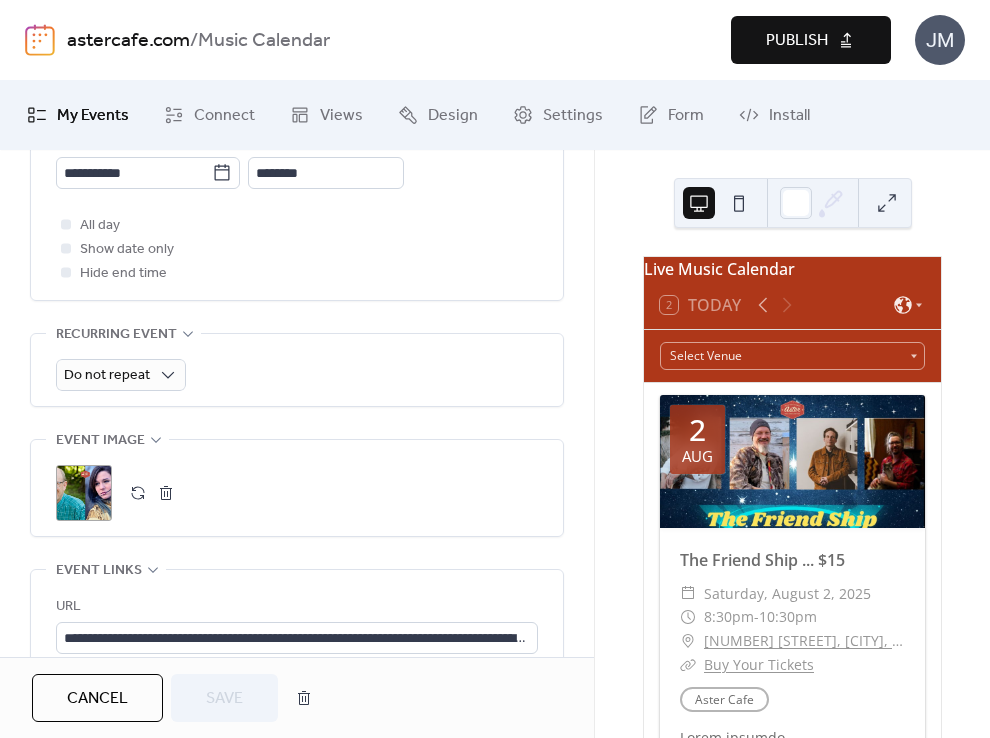 scroll, scrollTop: 868, scrollLeft: 0, axis: vertical 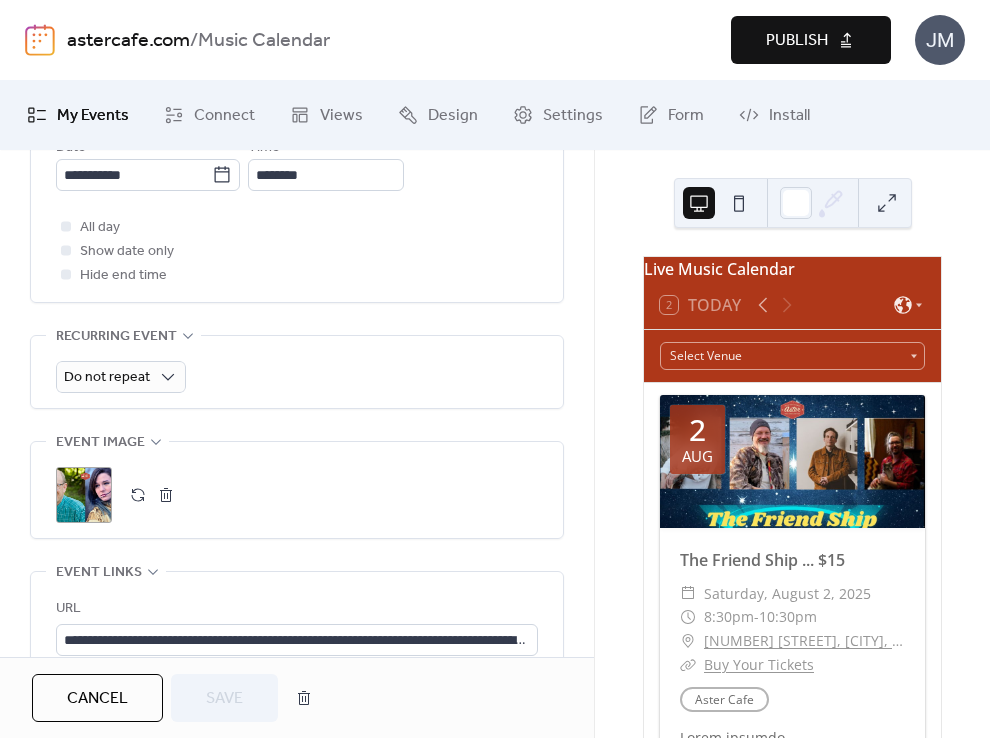 click on ";" at bounding box center (84, 495) 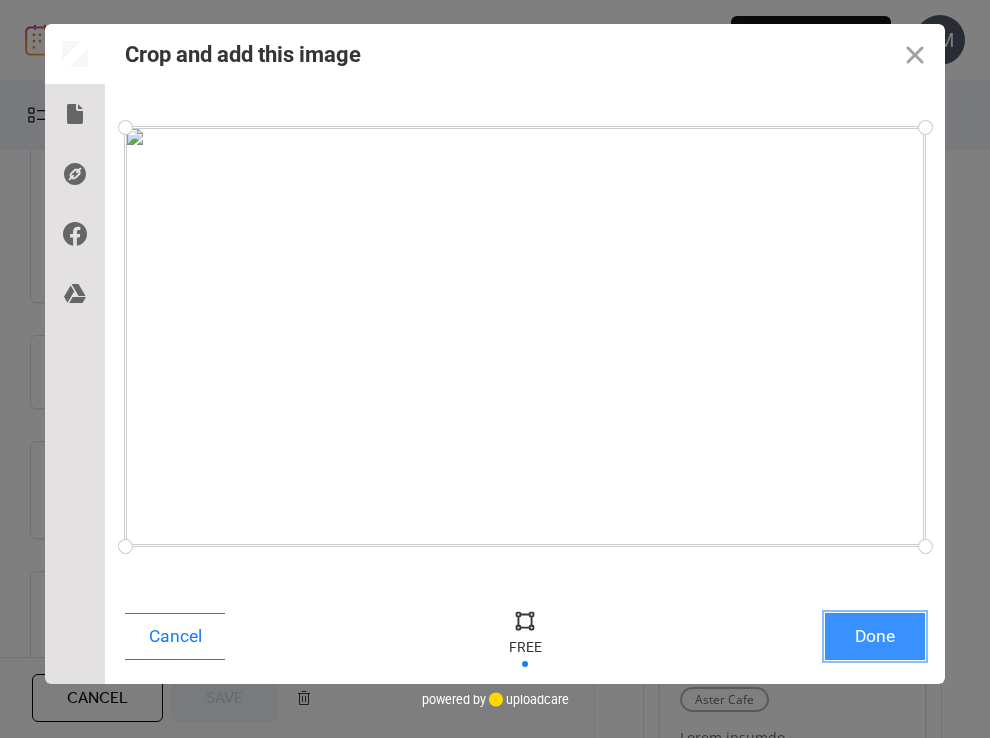 click on "Done" at bounding box center (875, 636) 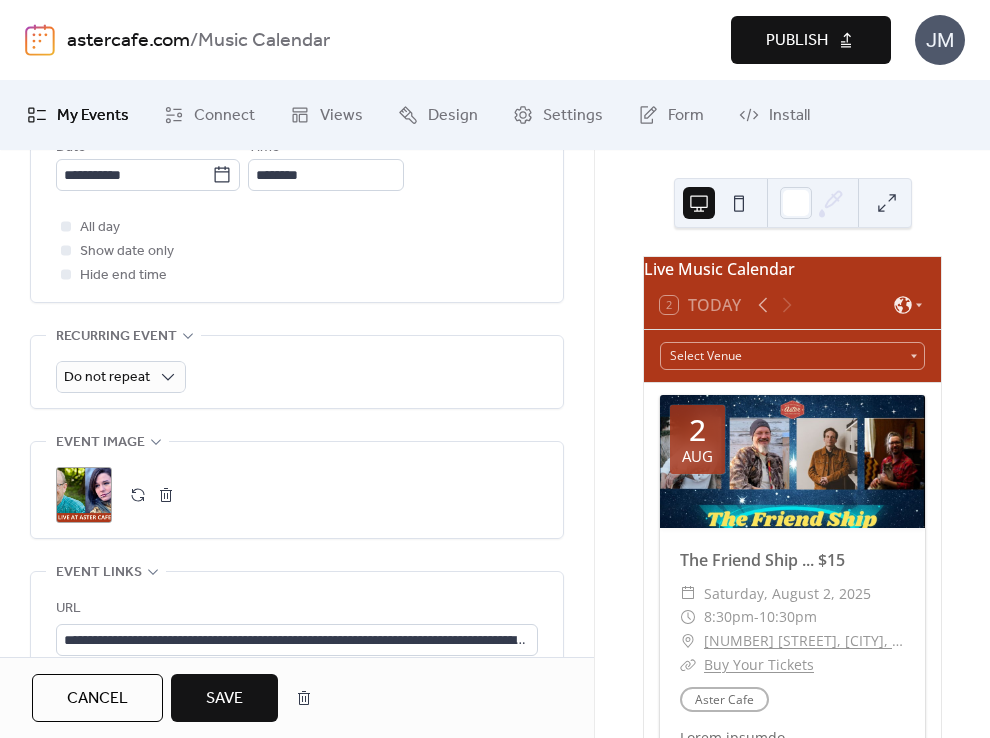 click on "Save" at bounding box center (224, 699) 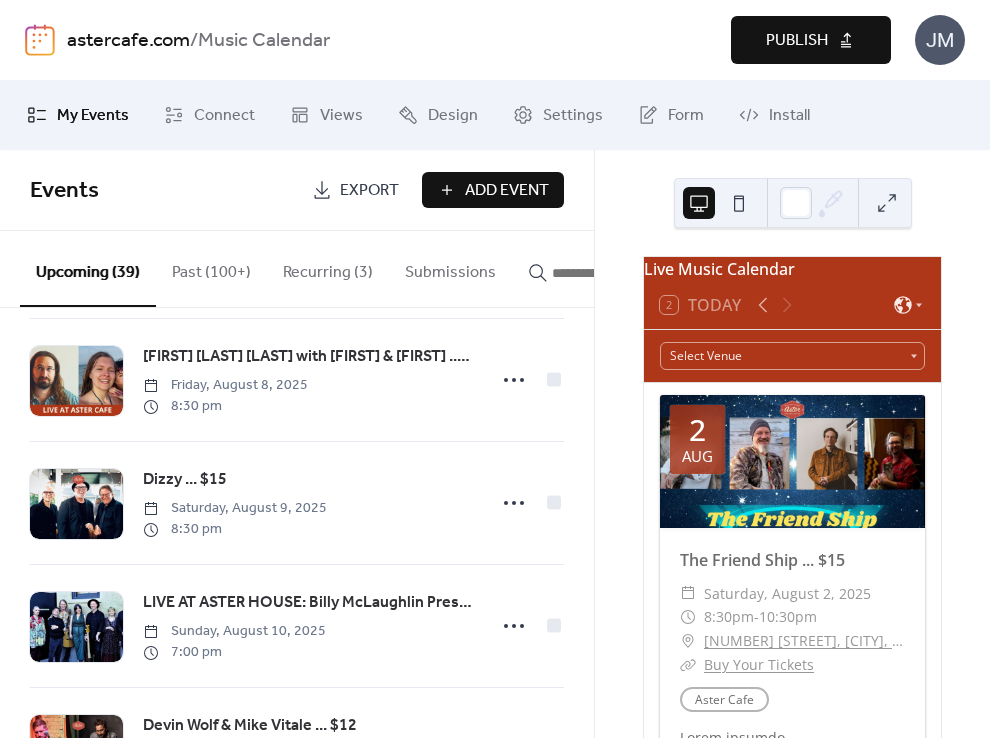 scroll, scrollTop: 398, scrollLeft: 0, axis: vertical 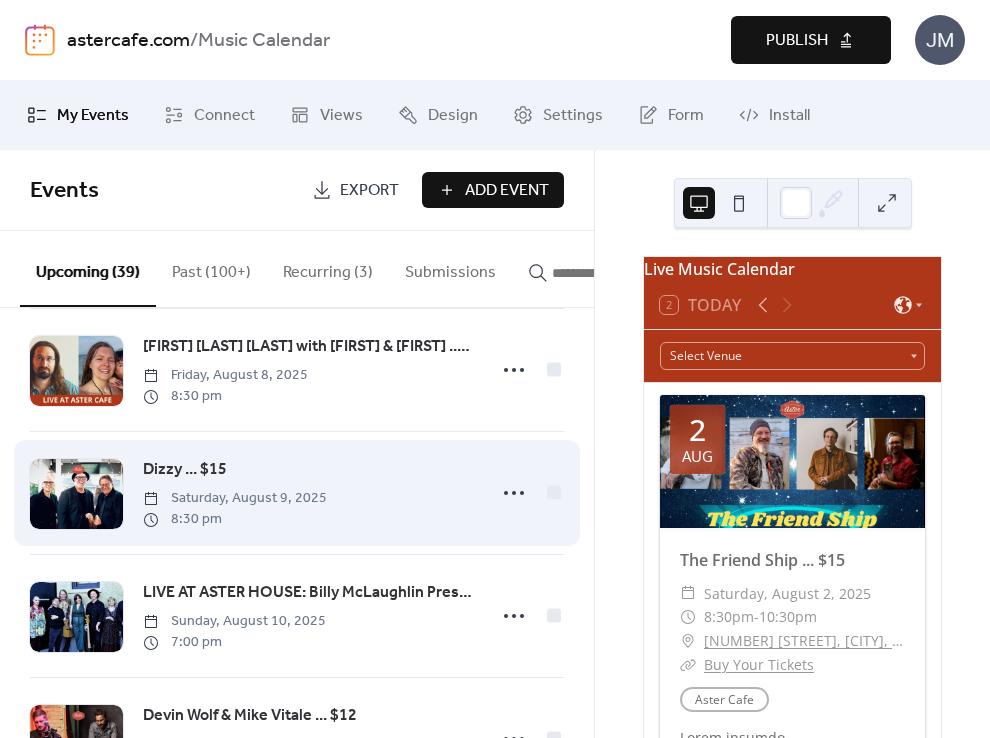 click on "Dizzy ... $15" at bounding box center (185, 470) 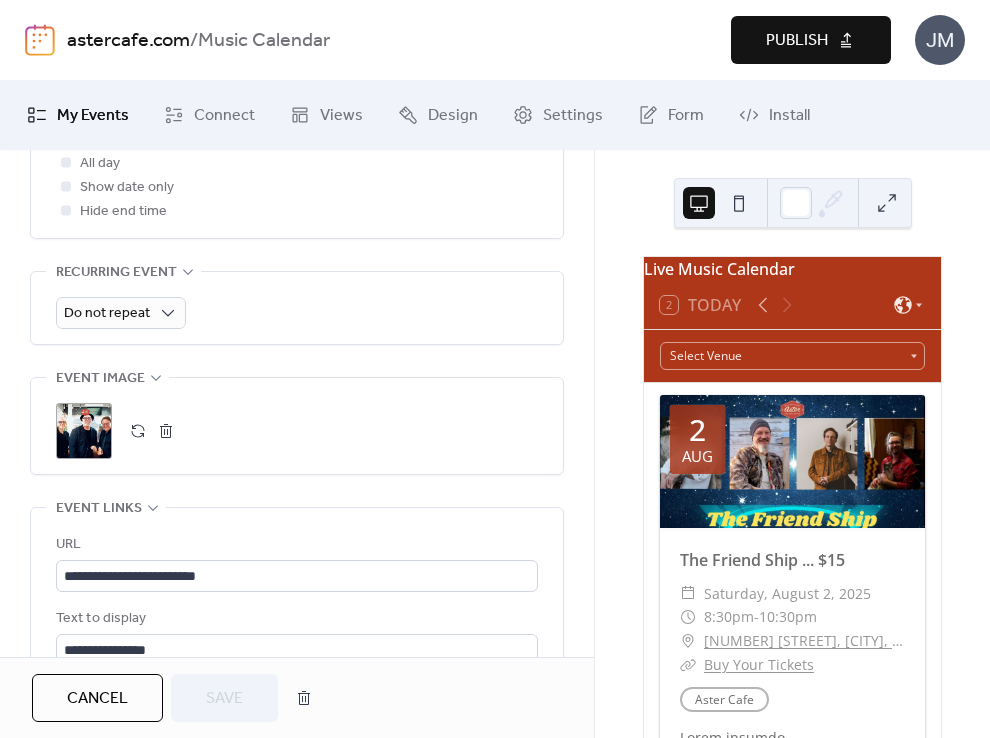 scroll, scrollTop: 1047, scrollLeft: 0, axis: vertical 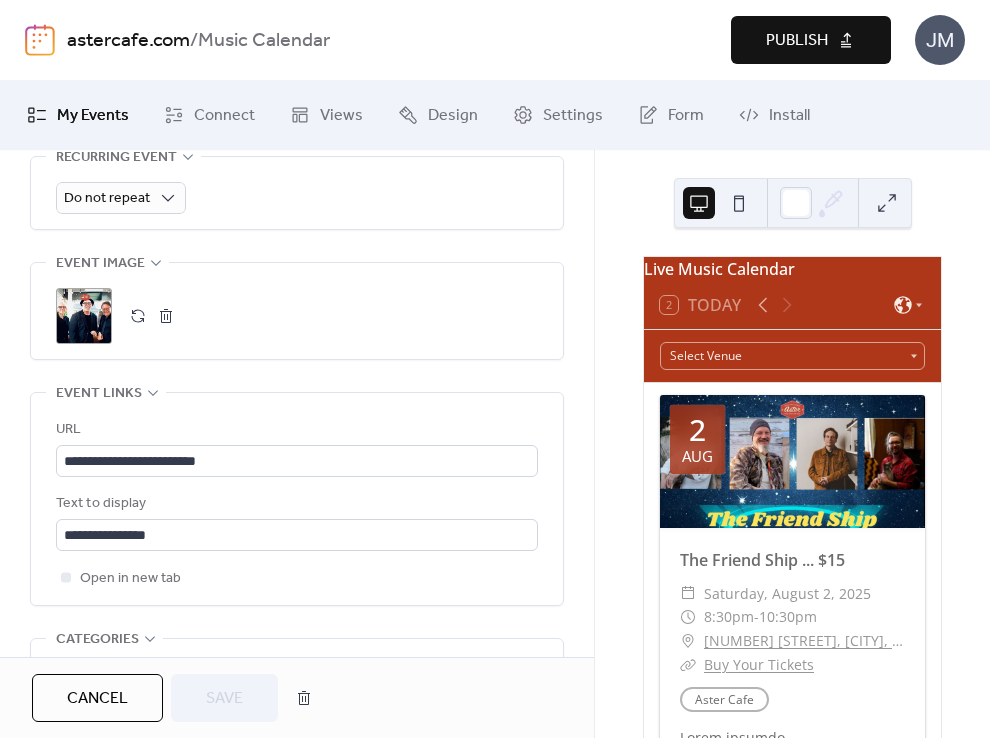 click on ";" at bounding box center [84, 316] 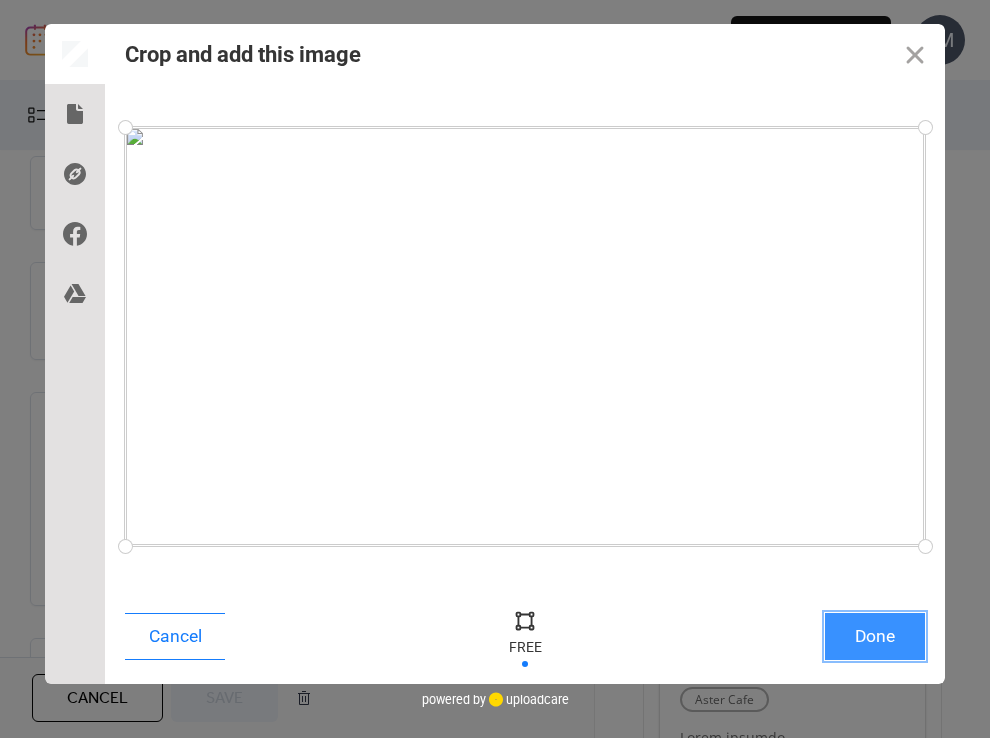 click on "Done" at bounding box center [875, 636] 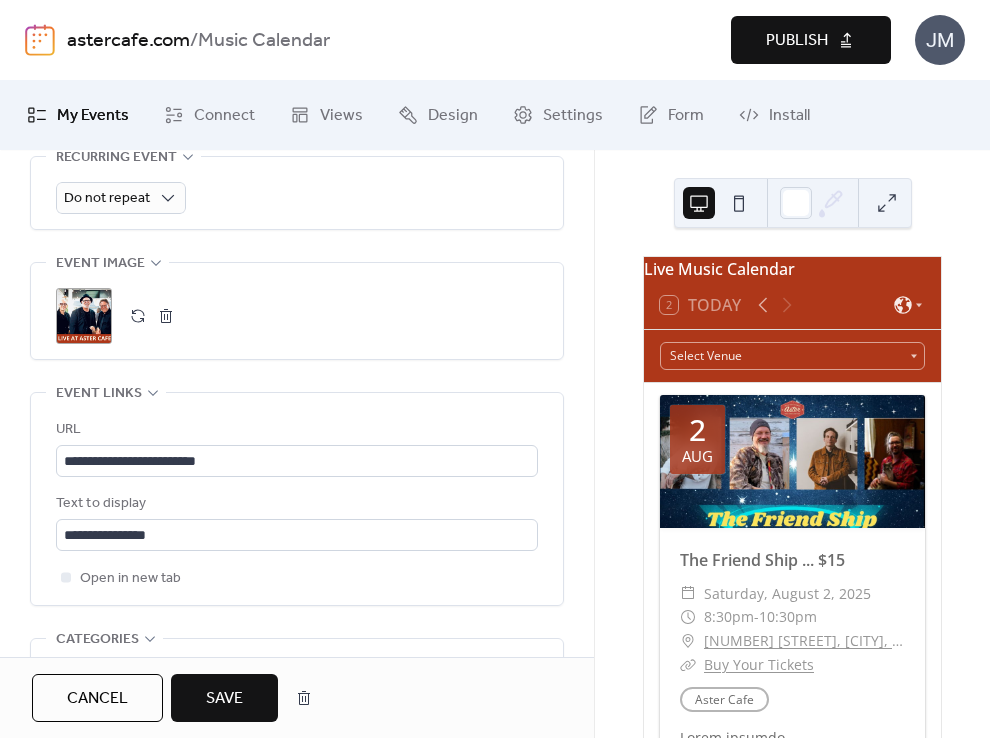 click on "Save" at bounding box center [224, 698] 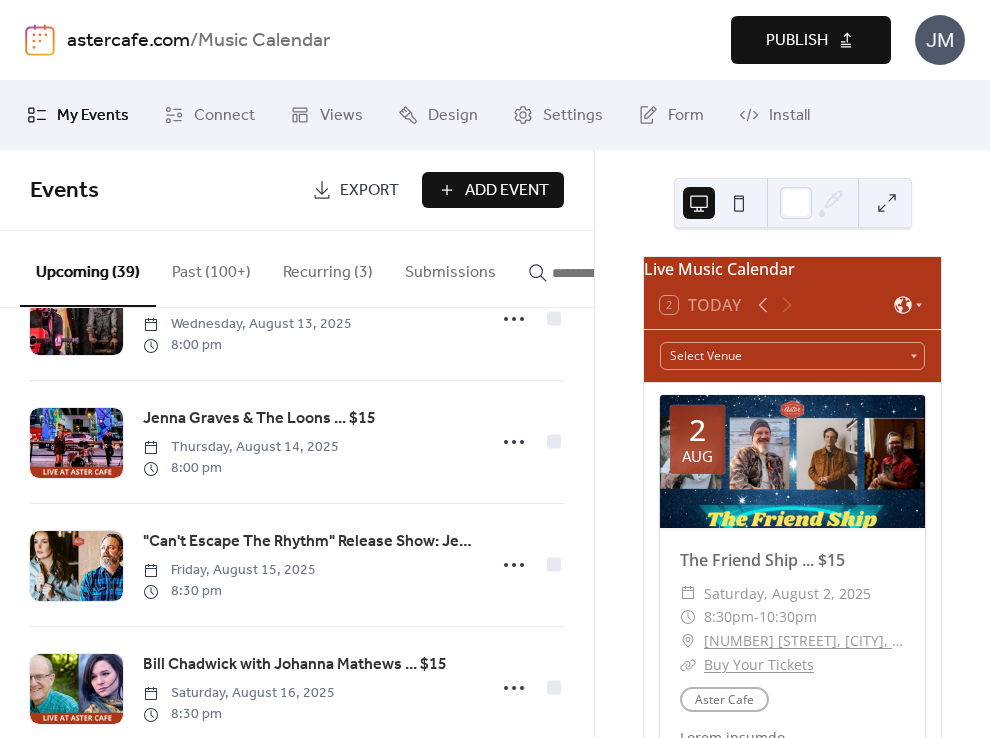 scroll, scrollTop: 771, scrollLeft: 0, axis: vertical 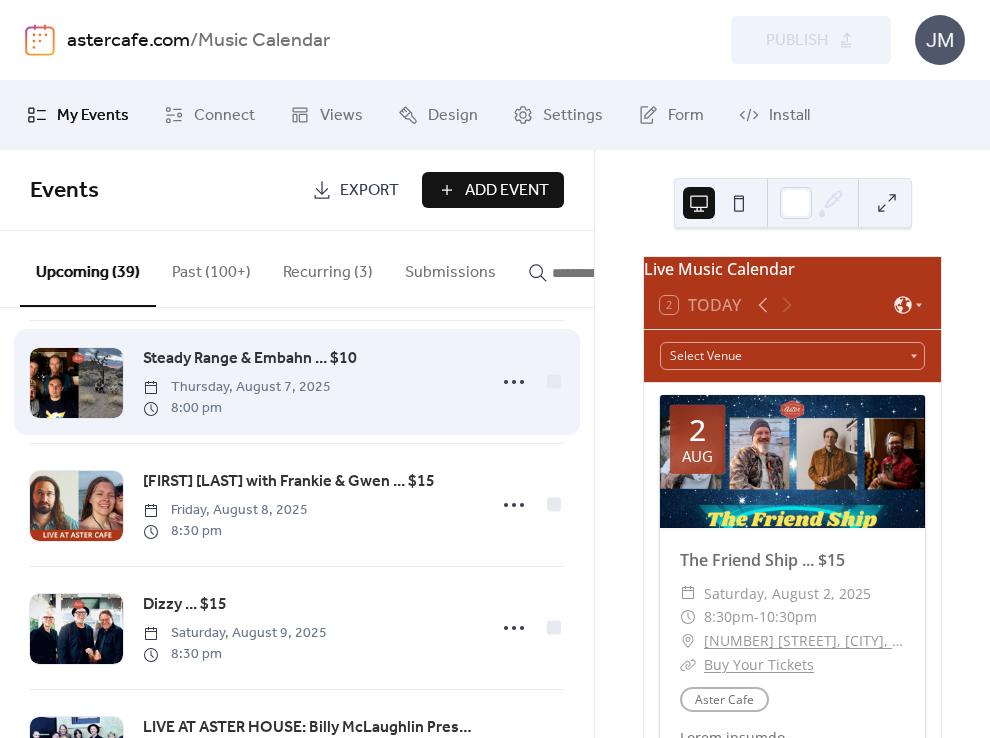 click on "Steady Range & Embahn ... $10" at bounding box center [250, 359] 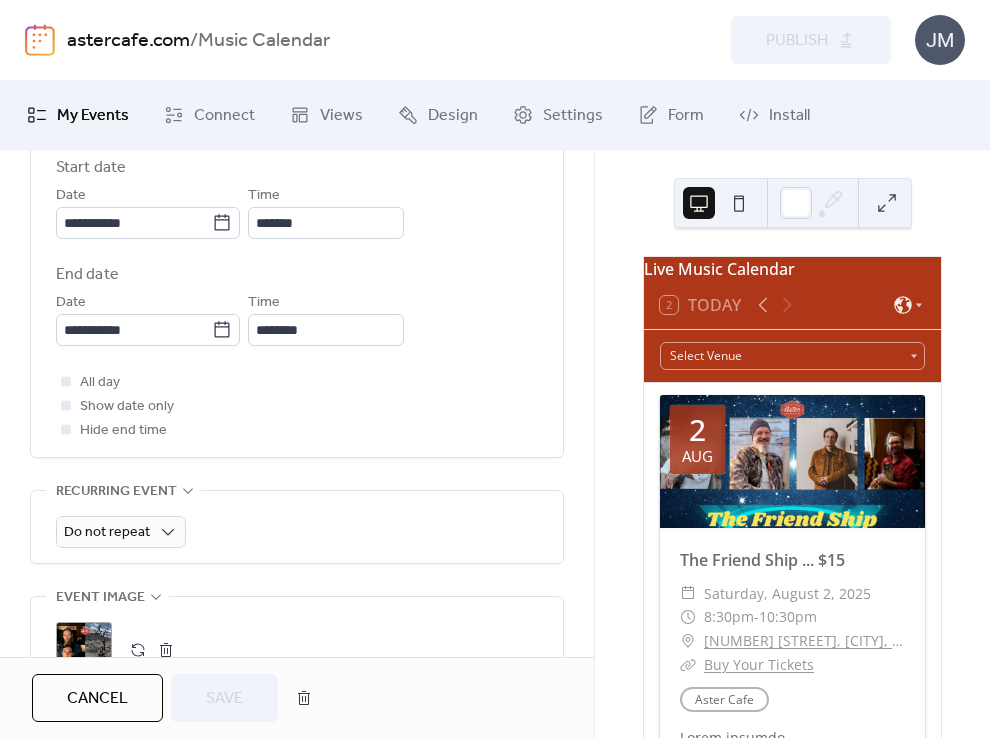 scroll, scrollTop: 1184, scrollLeft: 0, axis: vertical 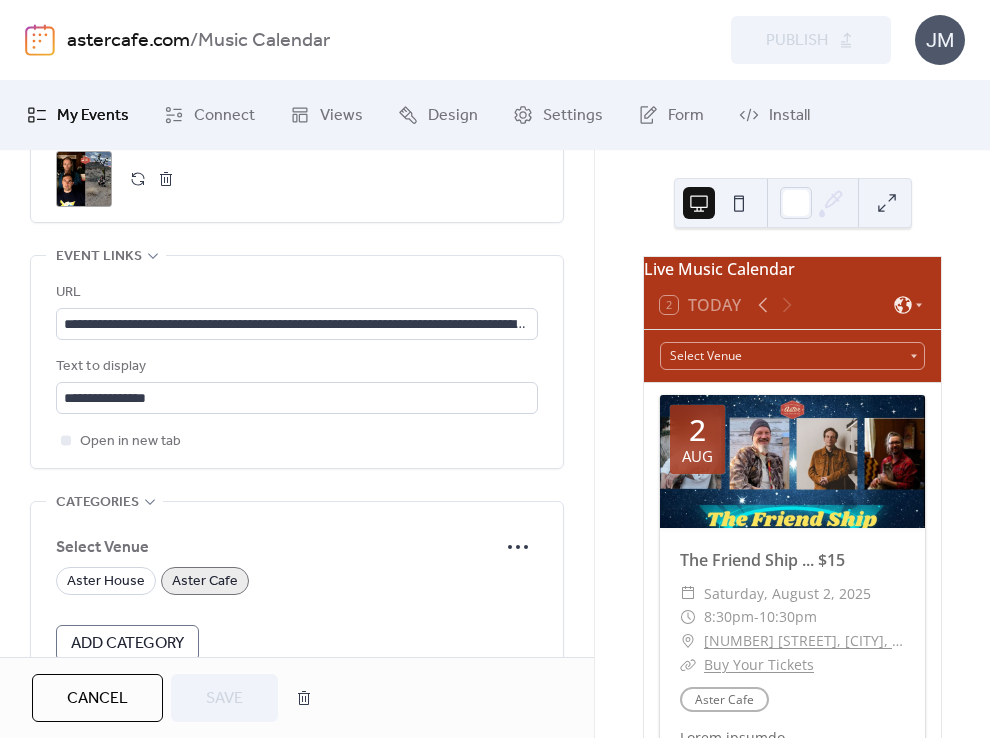 click on ";" at bounding box center (84, 179) 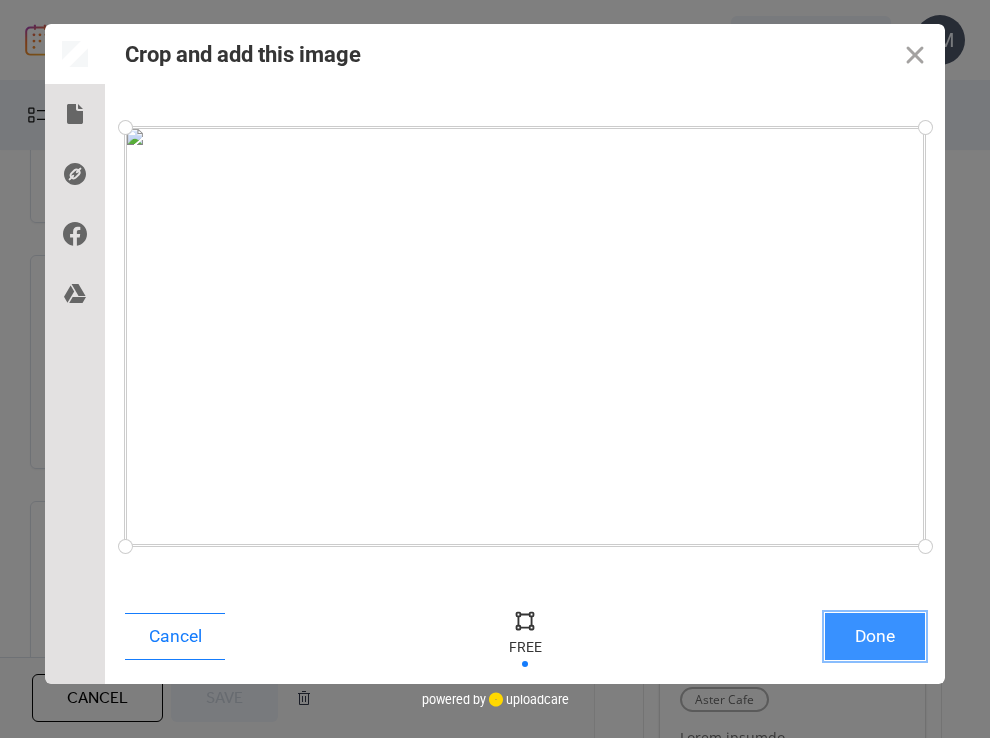 click on "Done" at bounding box center (875, 636) 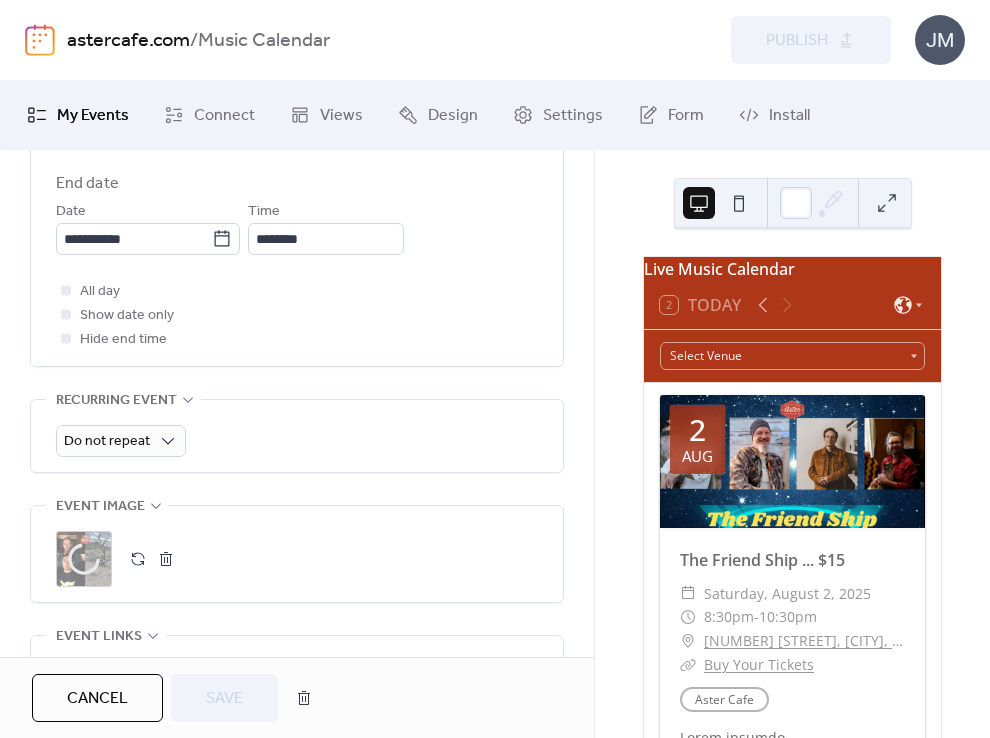 scroll, scrollTop: 787, scrollLeft: 0, axis: vertical 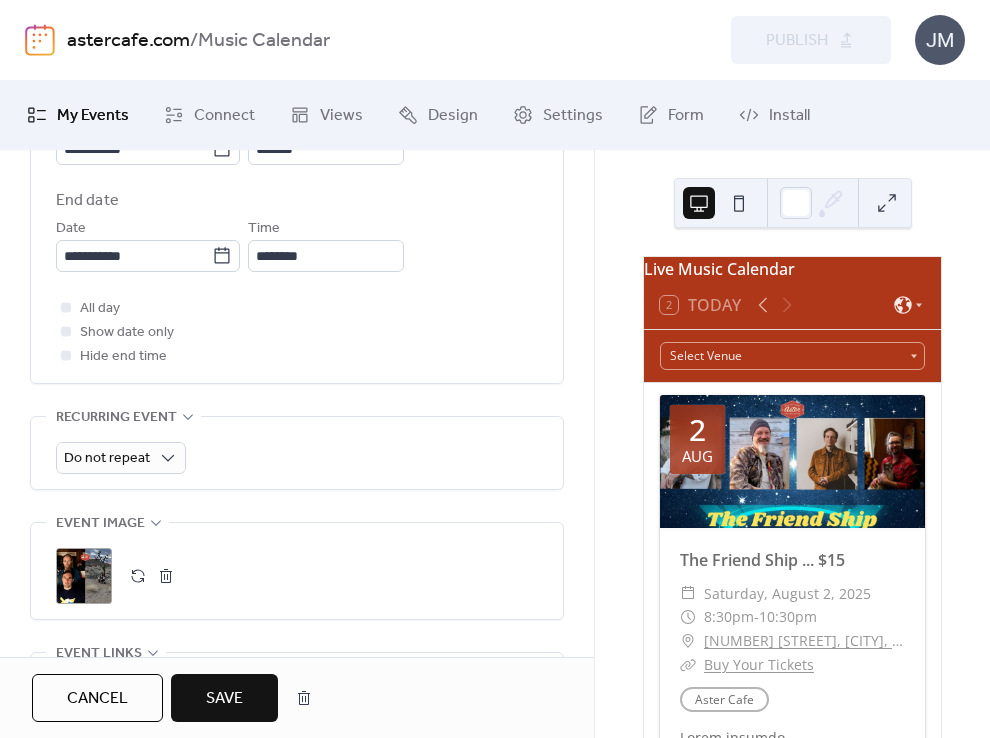 click on "Save" at bounding box center (224, 699) 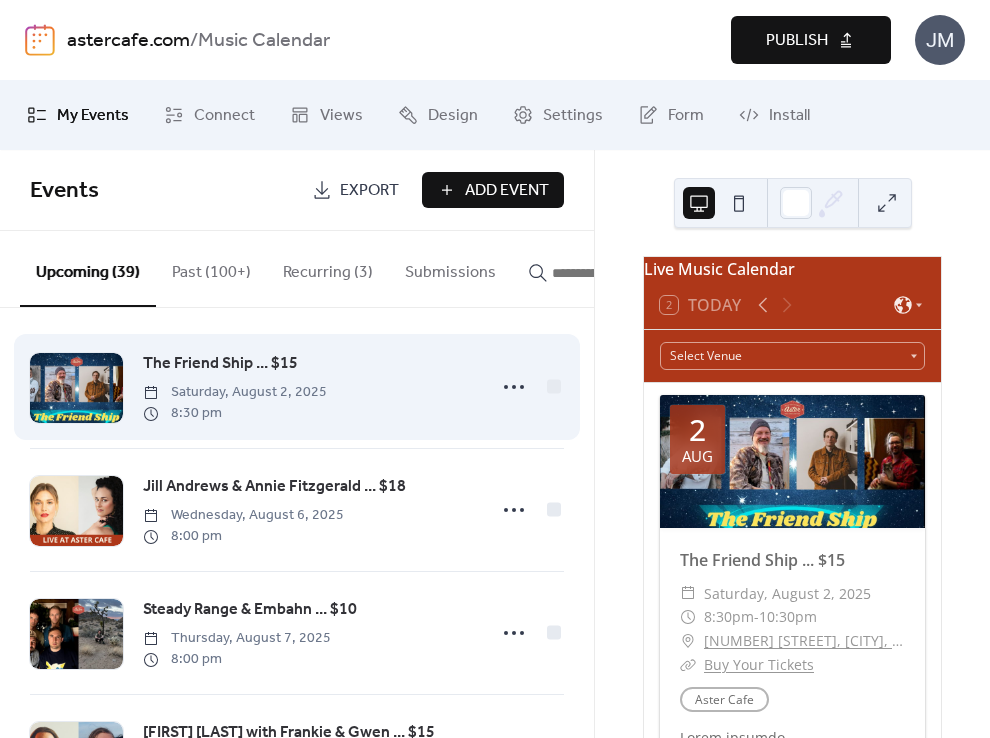 scroll, scrollTop: 0, scrollLeft: 0, axis: both 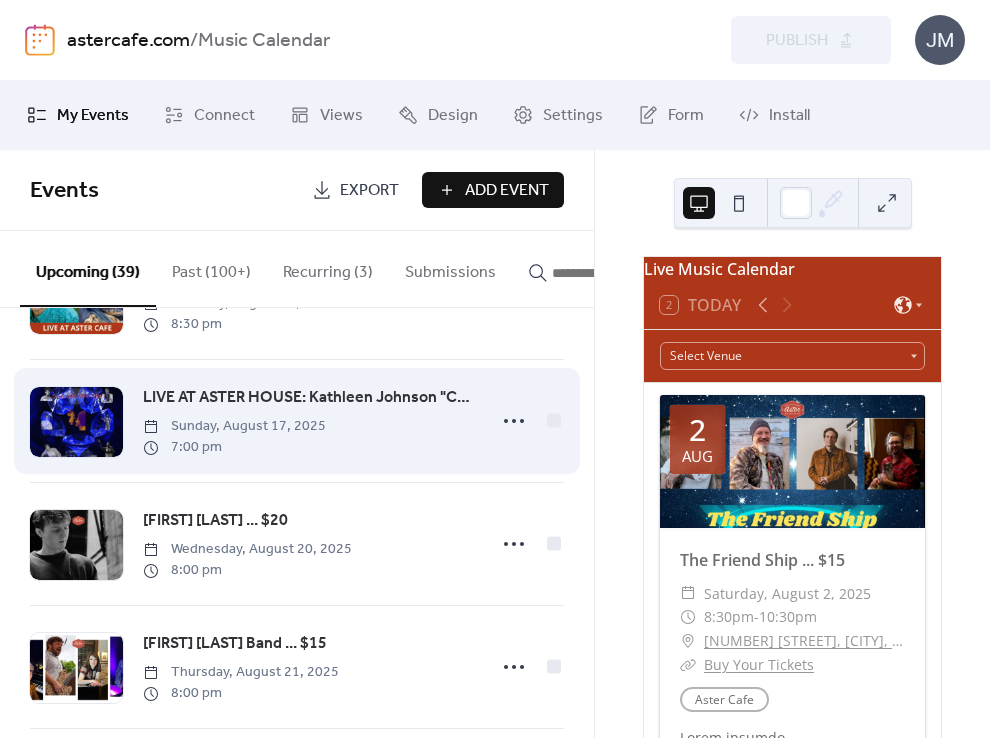 click at bounding box center [76, 422] 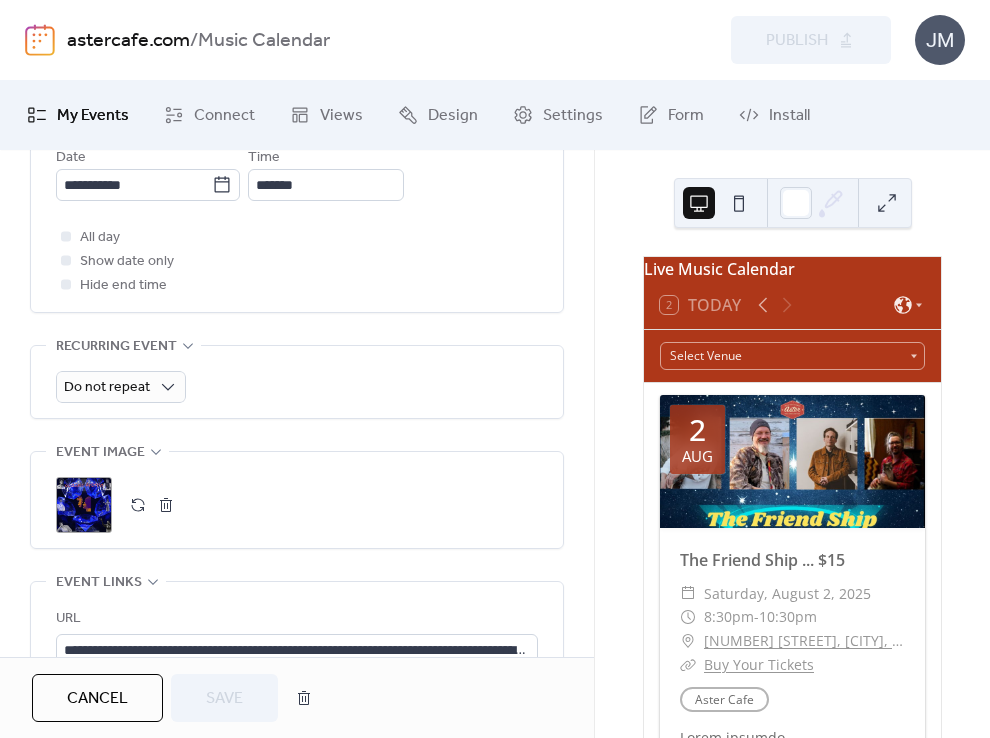 scroll, scrollTop: 919, scrollLeft: 0, axis: vertical 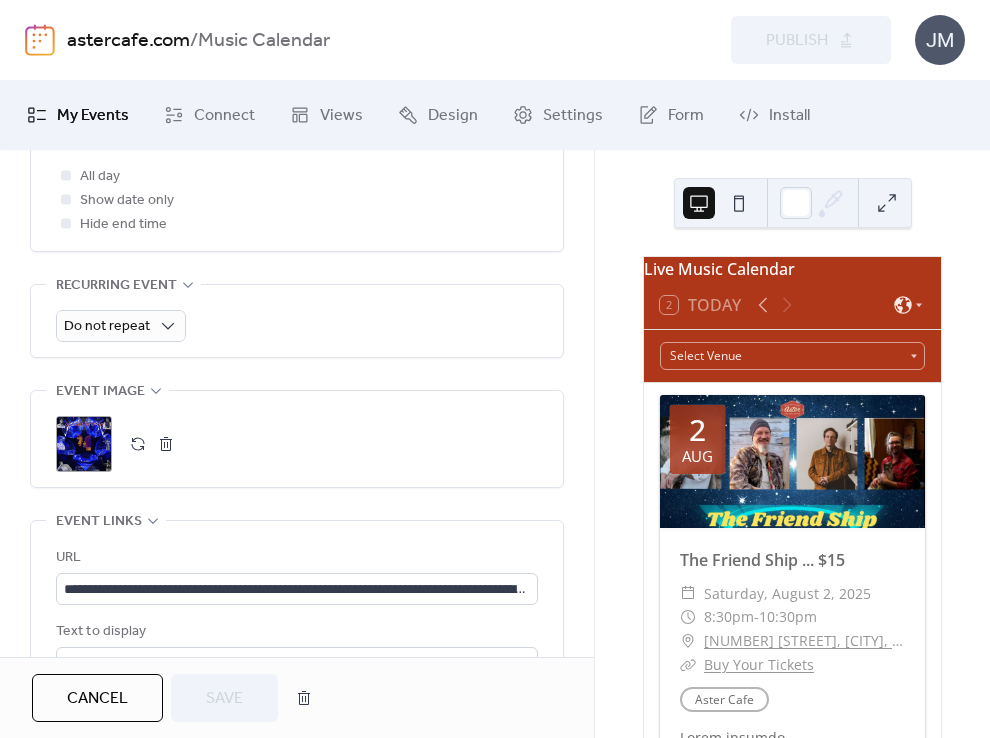 click on ";" at bounding box center [84, 444] 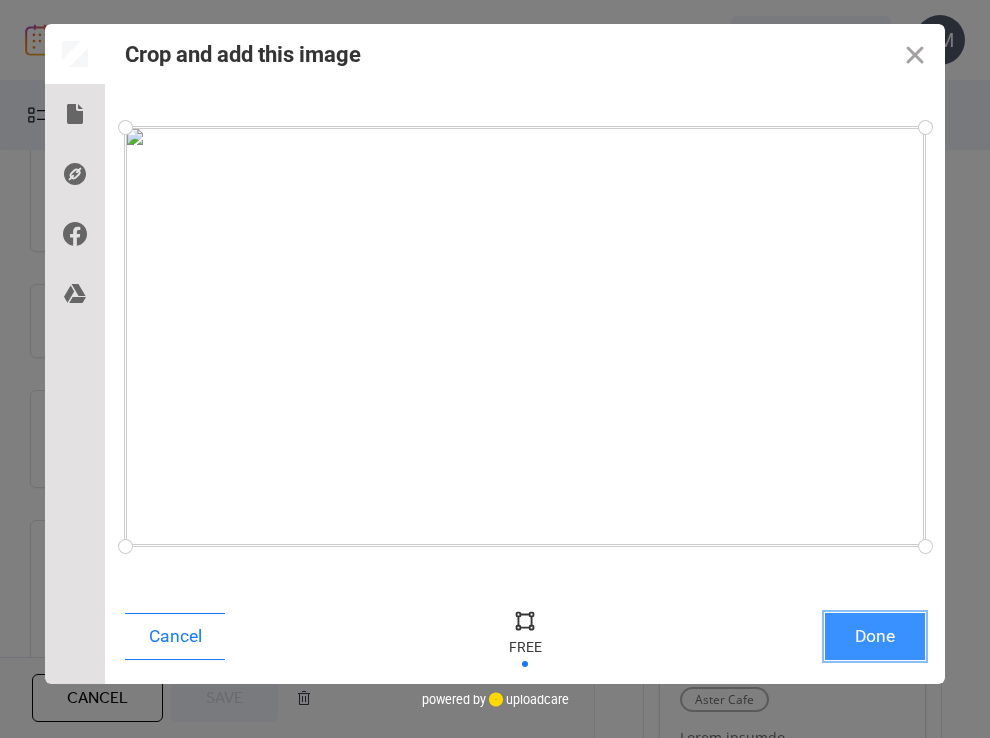 click on "Done" at bounding box center [875, 636] 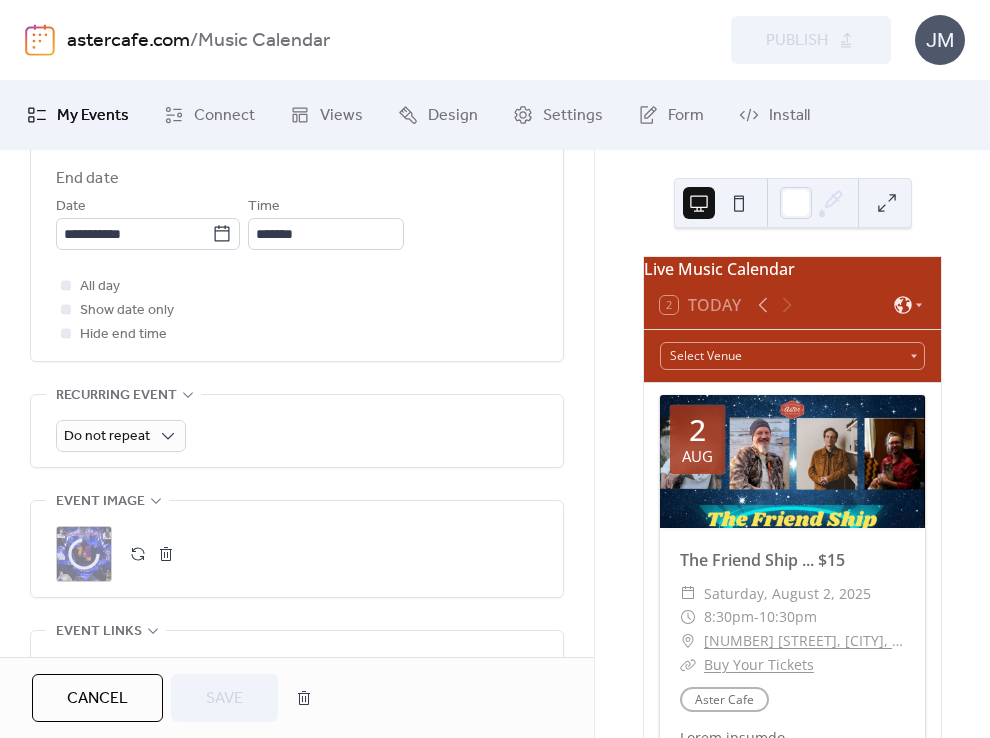 scroll, scrollTop: 804, scrollLeft: 0, axis: vertical 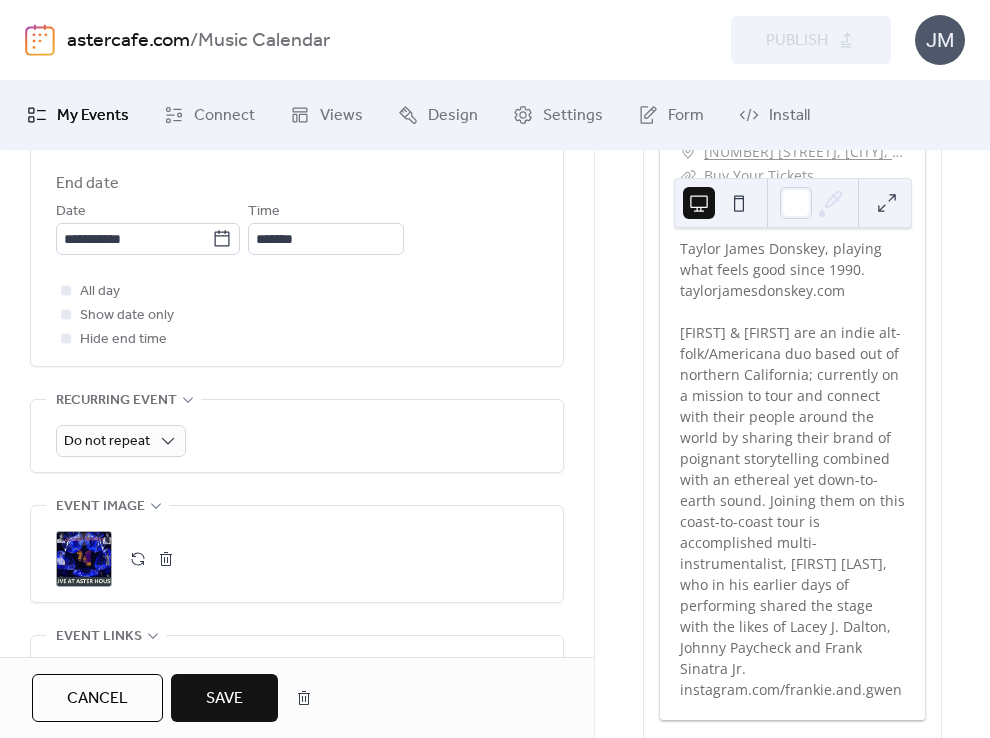 click on "Save" at bounding box center [224, 699] 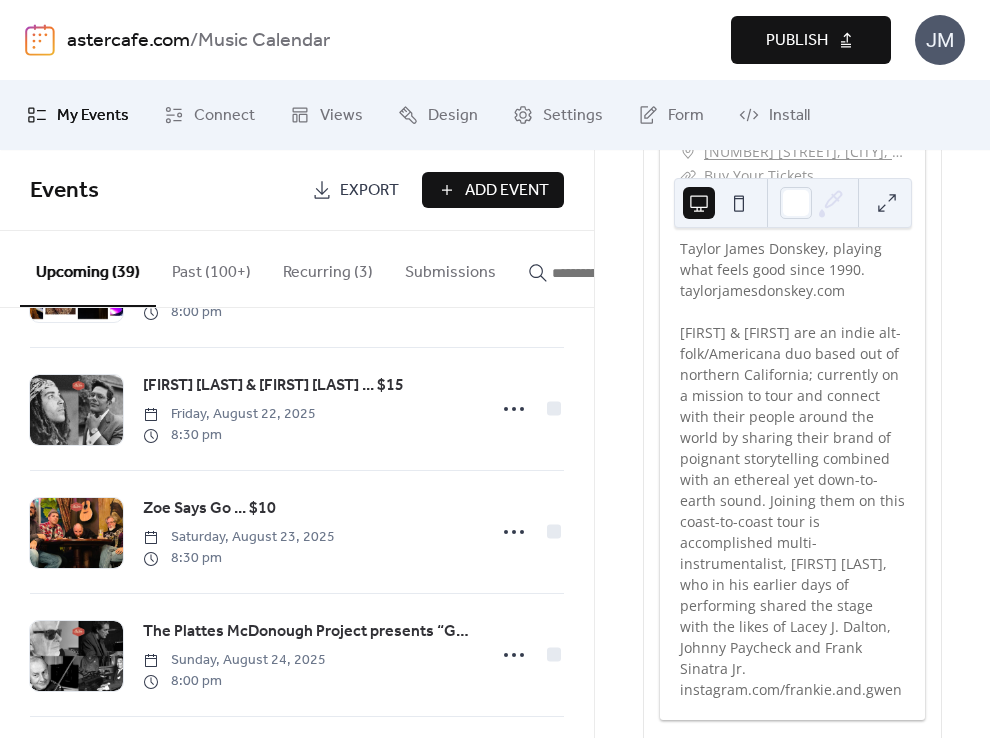 scroll, scrollTop: 1868, scrollLeft: 0, axis: vertical 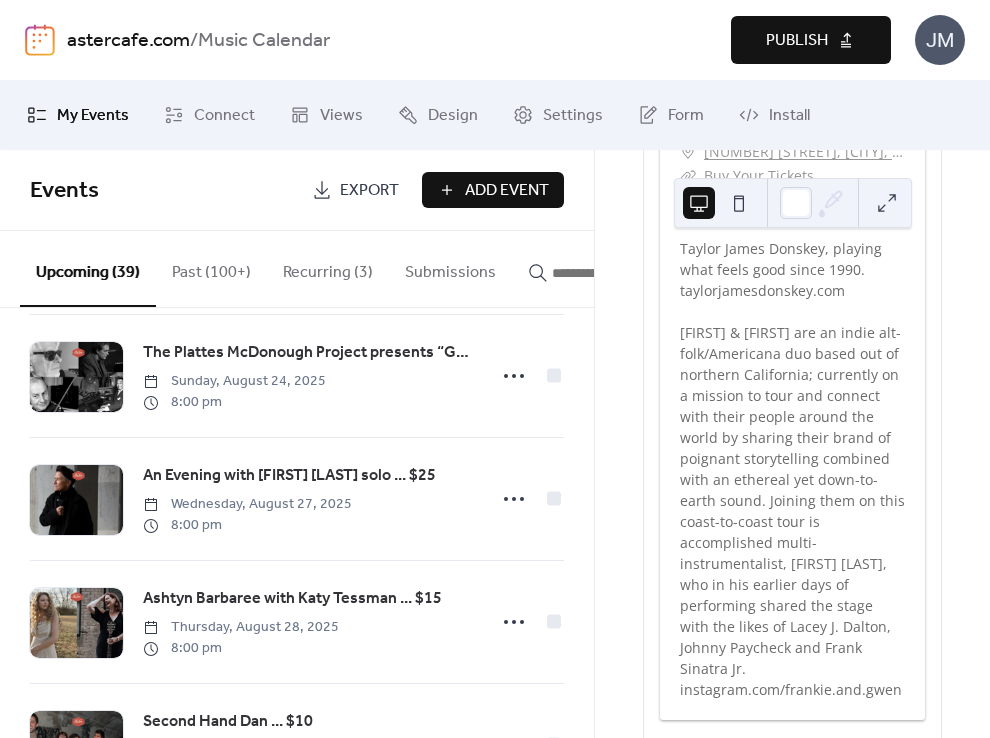 click on "Publish" at bounding box center [811, 40] 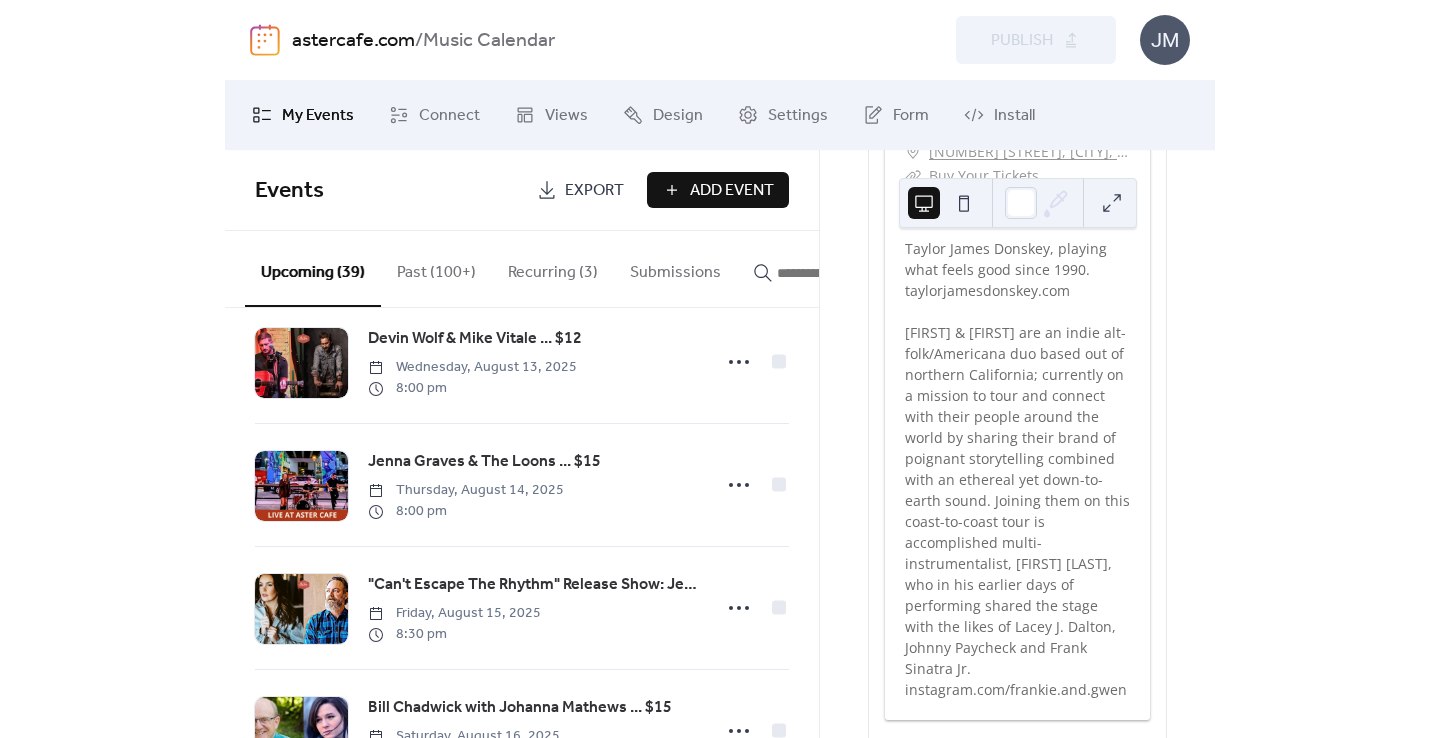 scroll, scrollTop: 1686, scrollLeft: 0, axis: vertical 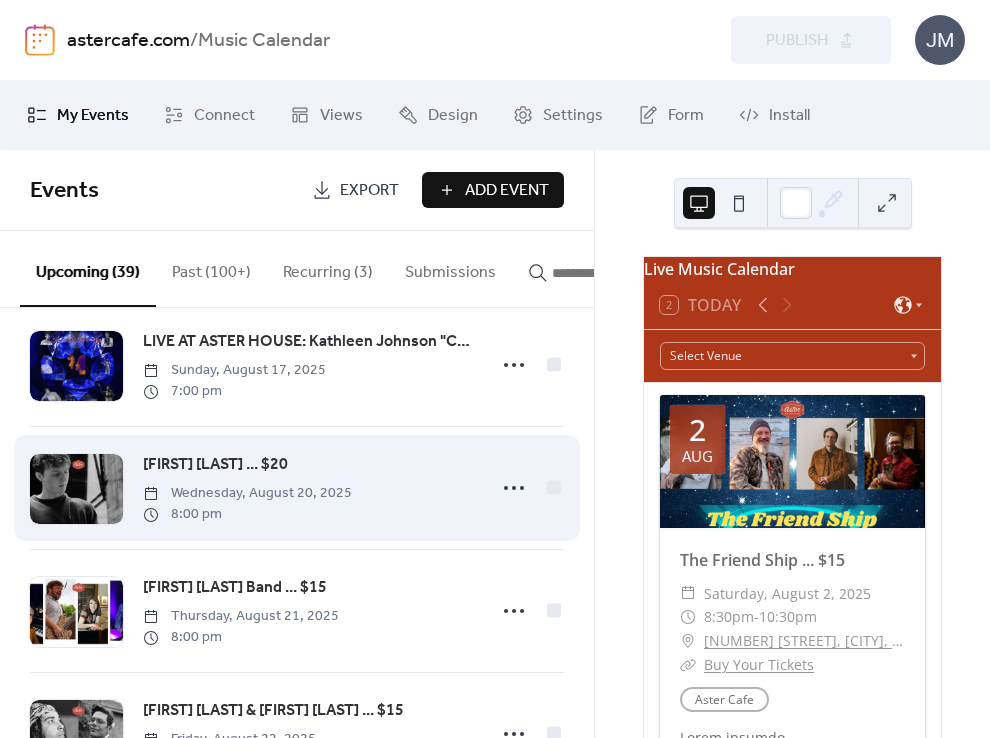 click at bounding box center (76, 489) 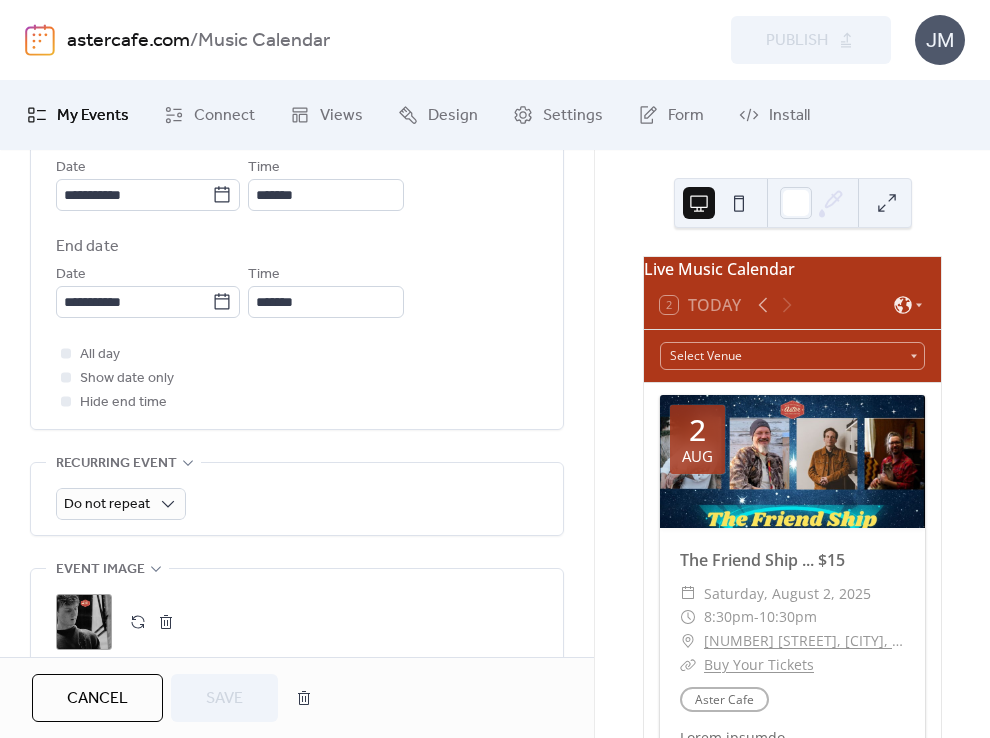 scroll, scrollTop: 930, scrollLeft: 0, axis: vertical 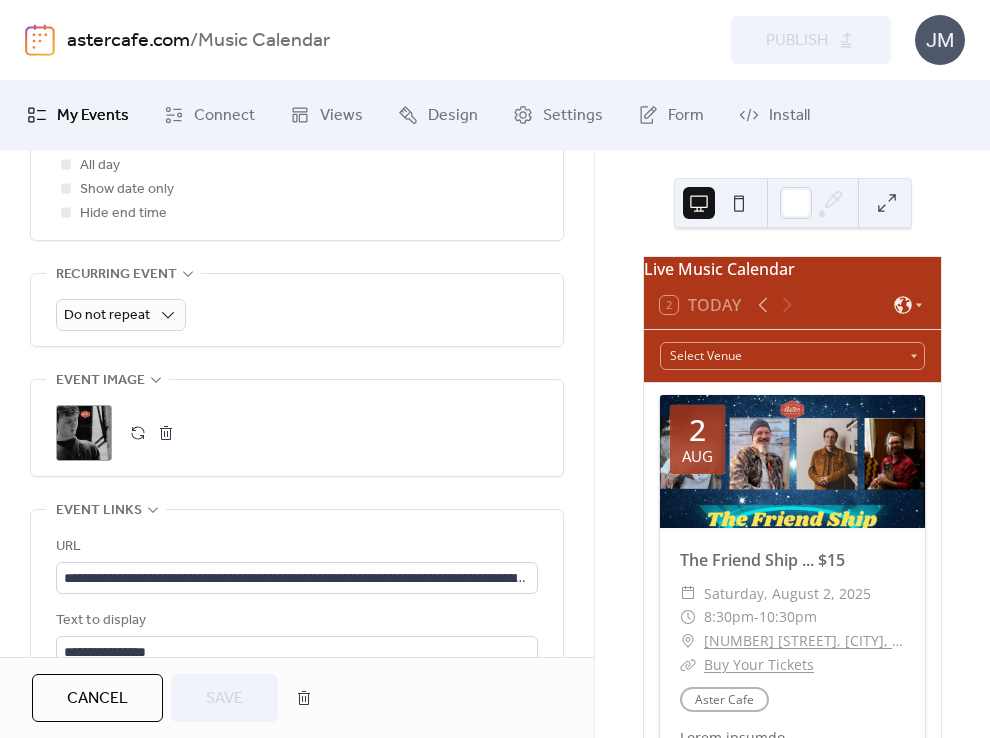 click on ";" at bounding box center [84, 433] 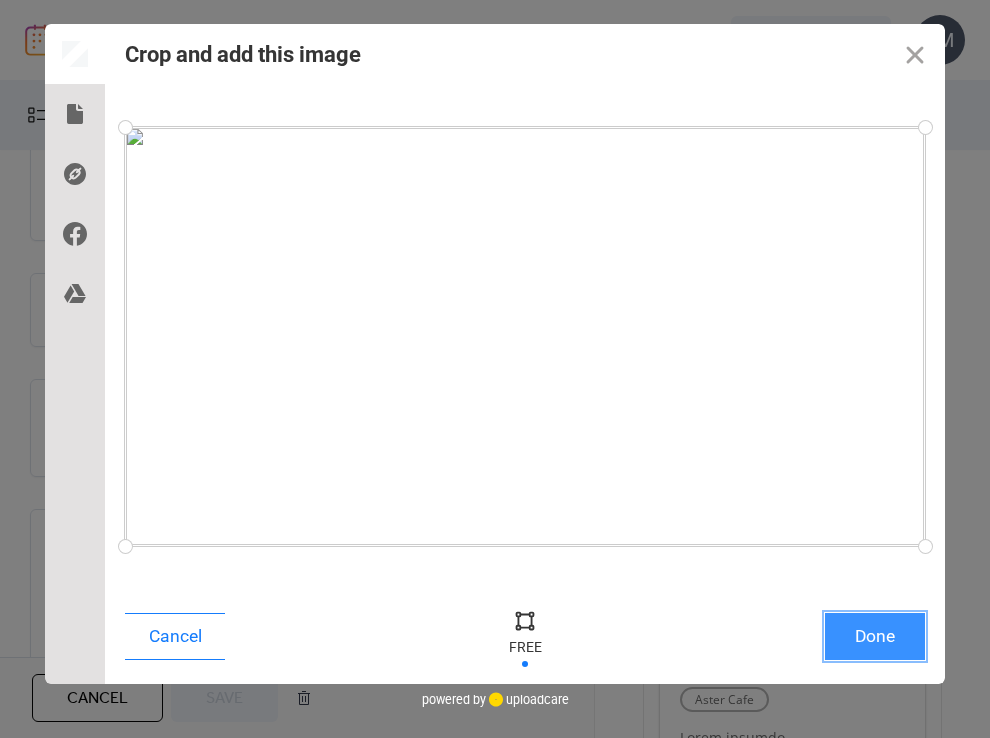 click on "Done" at bounding box center (875, 636) 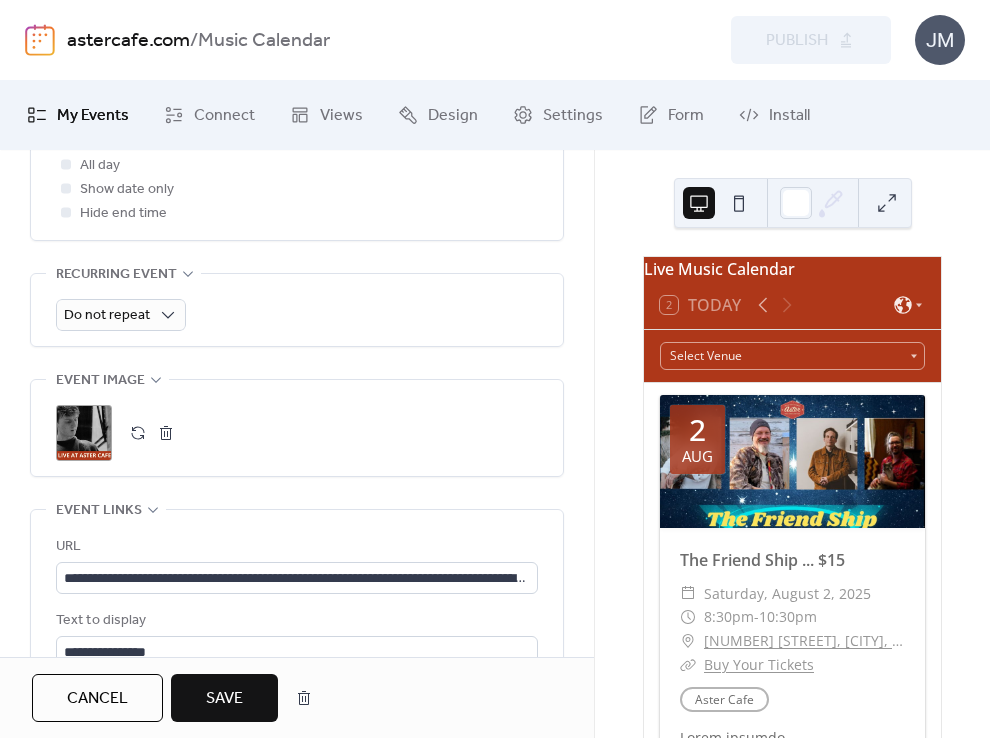 click on "Save" at bounding box center (224, 699) 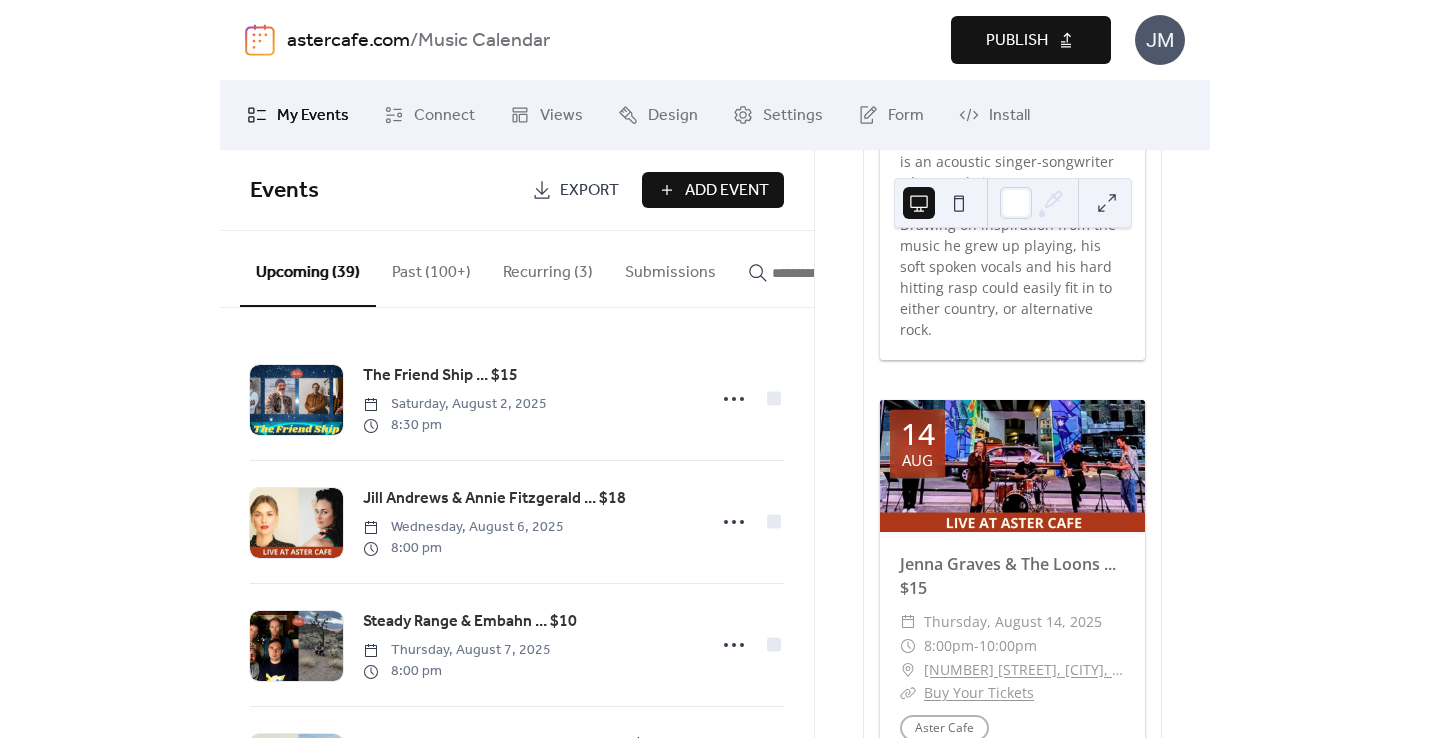 scroll, scrollTop: 11044, scrollLeft: 0, axis: vertical 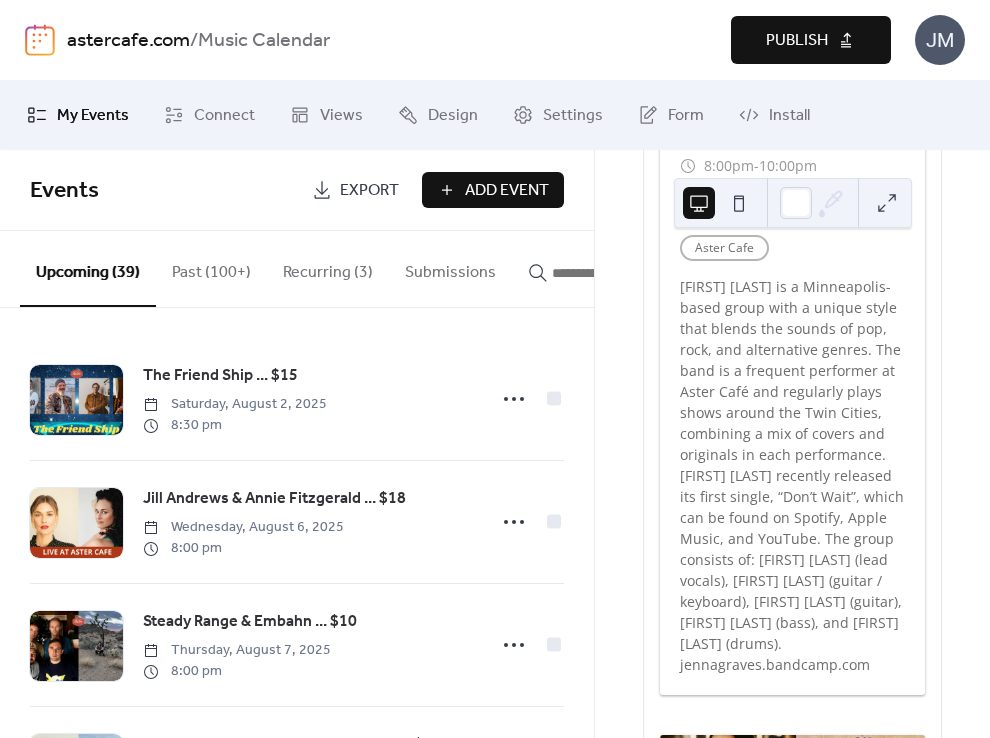 click on "Publish" at bounding box center (811, 40) 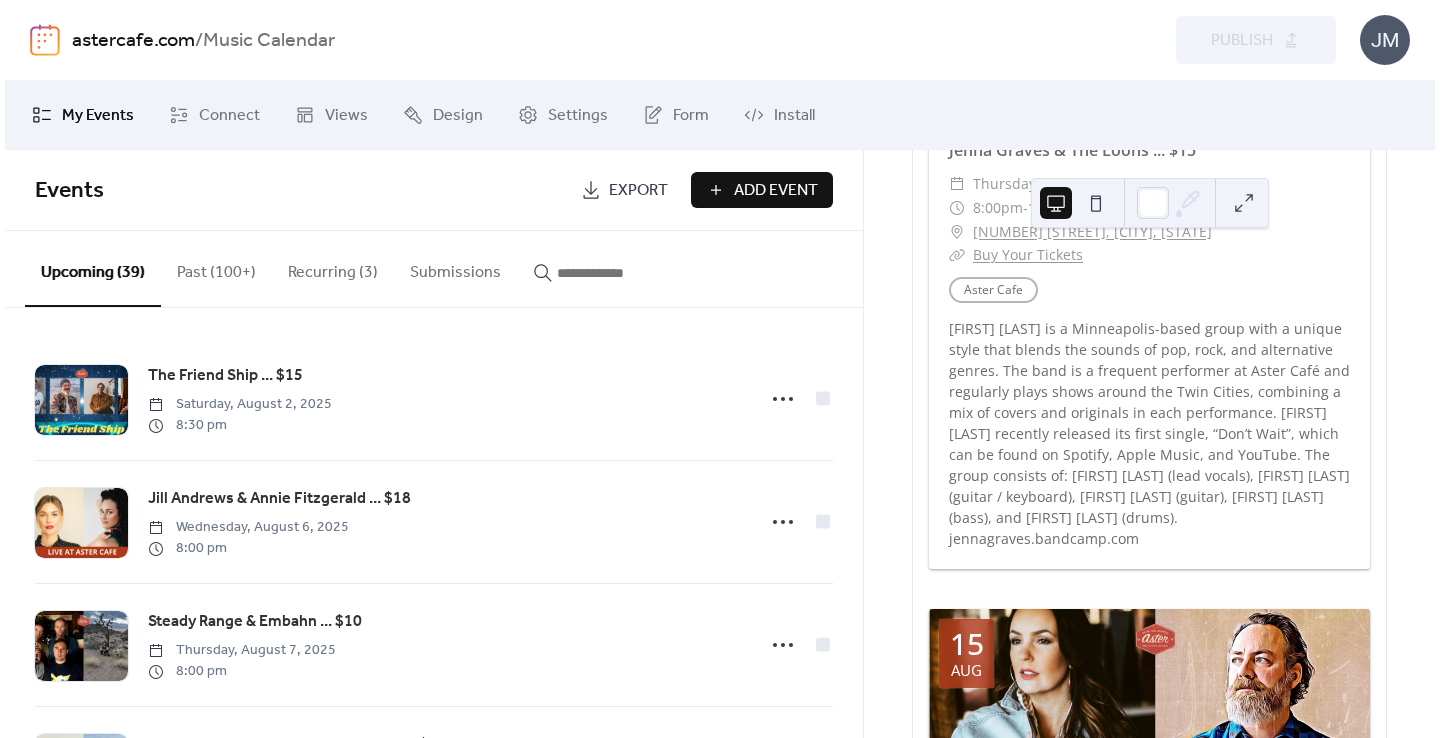 scroll, scrollTop: 8818, scrollLeft: 0, axis: vertical 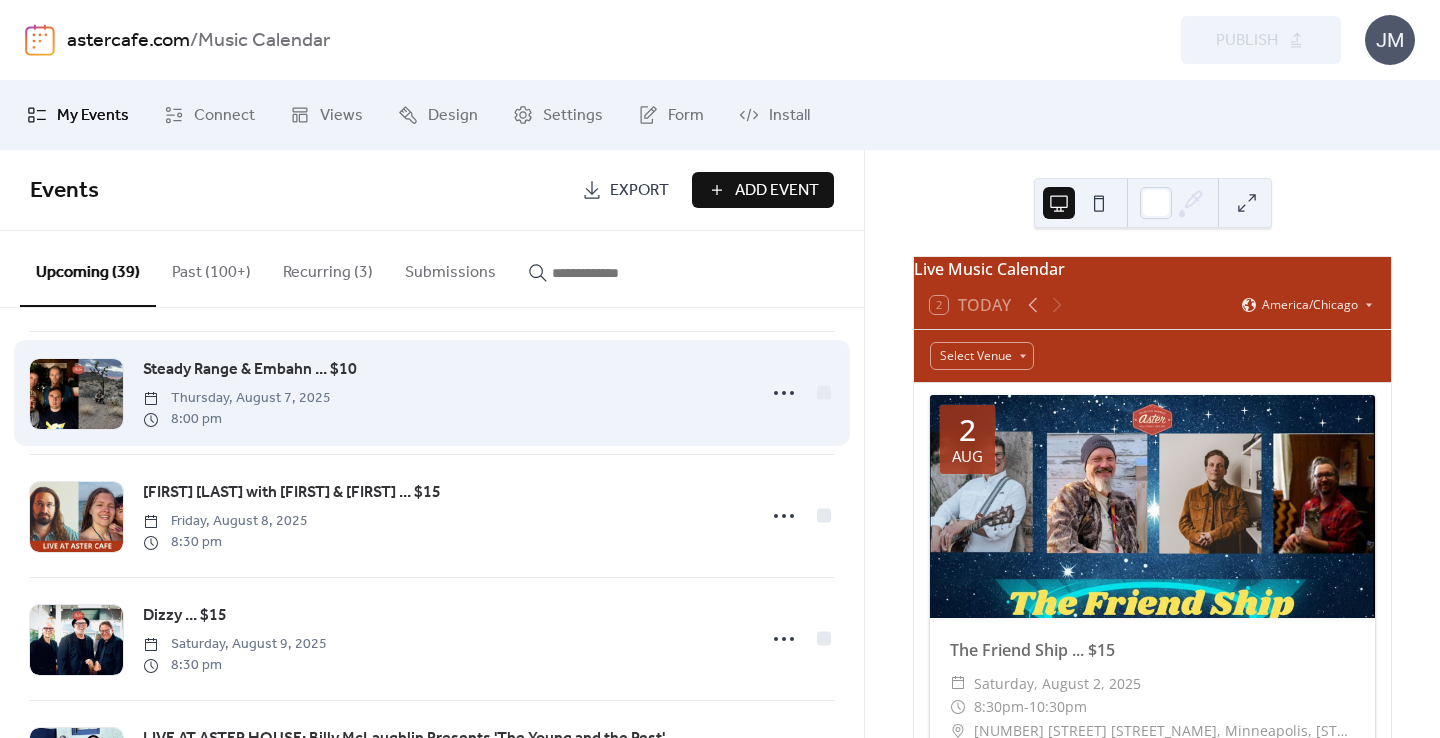 click on "Steady Range & Embahn ... $10" at bounding box center (250, 370) 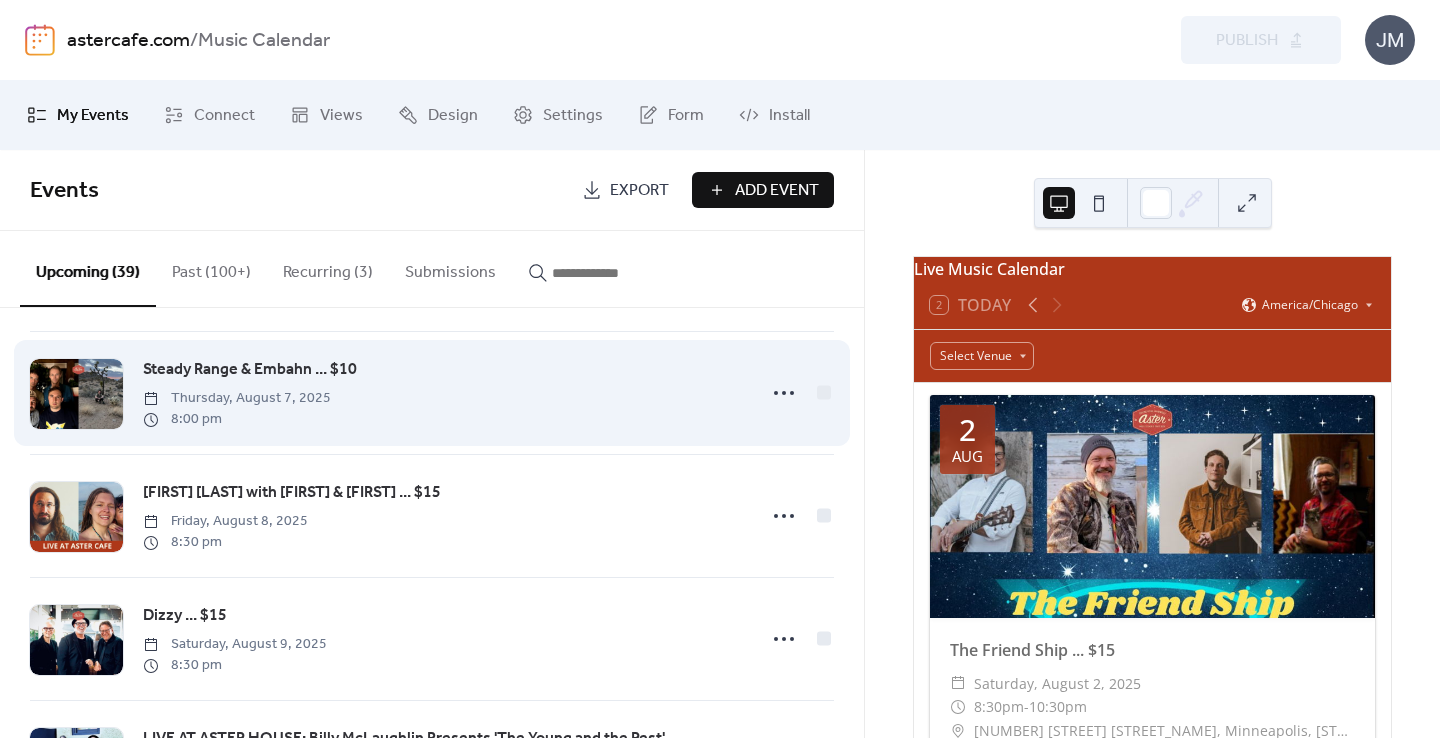click on "Steady Range & Embahn ... $10" at bounding box center [250, 370] 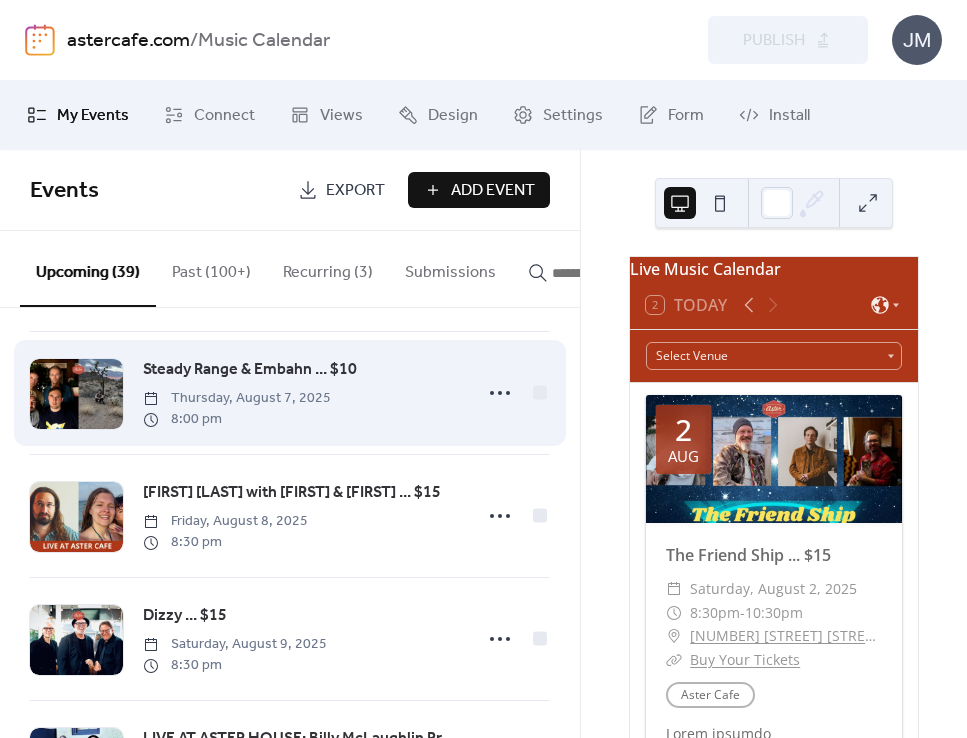 click on "Steady Range & Embahn ... $10" at bounding box center [250, 370] 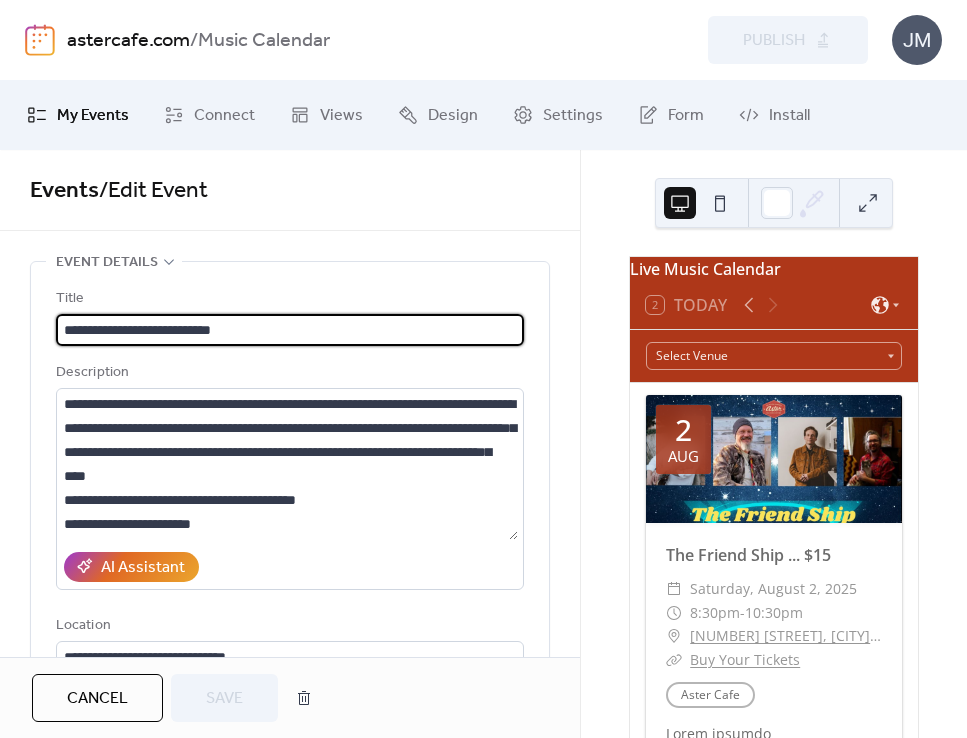scroll, scrollTop: 0, scrollLeft: 0, axis: both 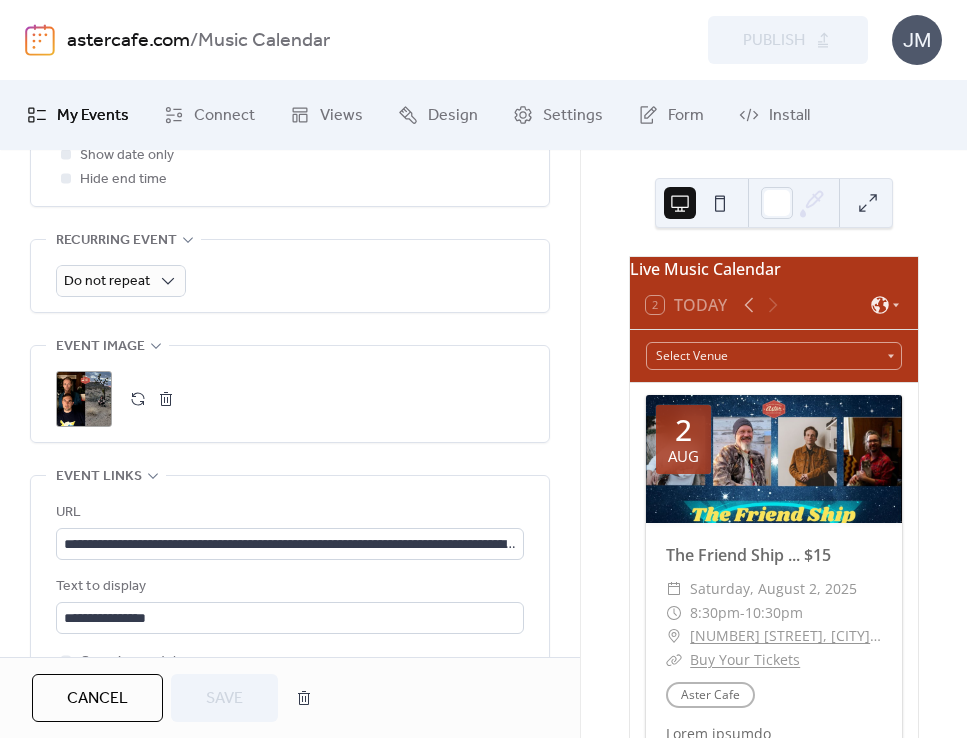 click on ";" at bounding box center (84, 399) 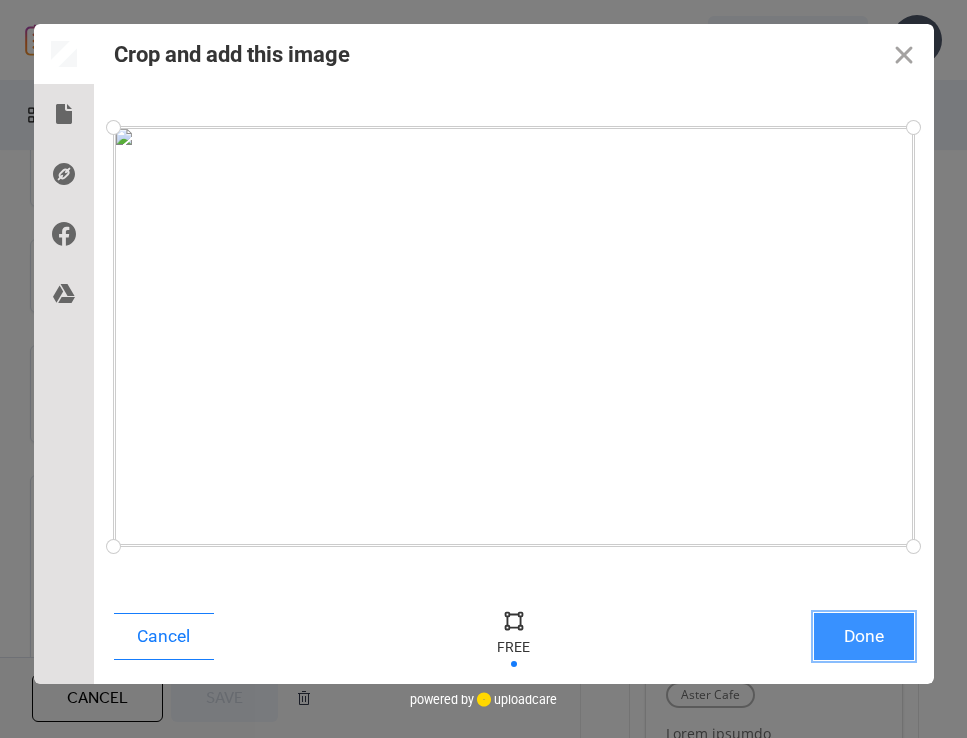 click on "Done" at bounding box center (864, 636) 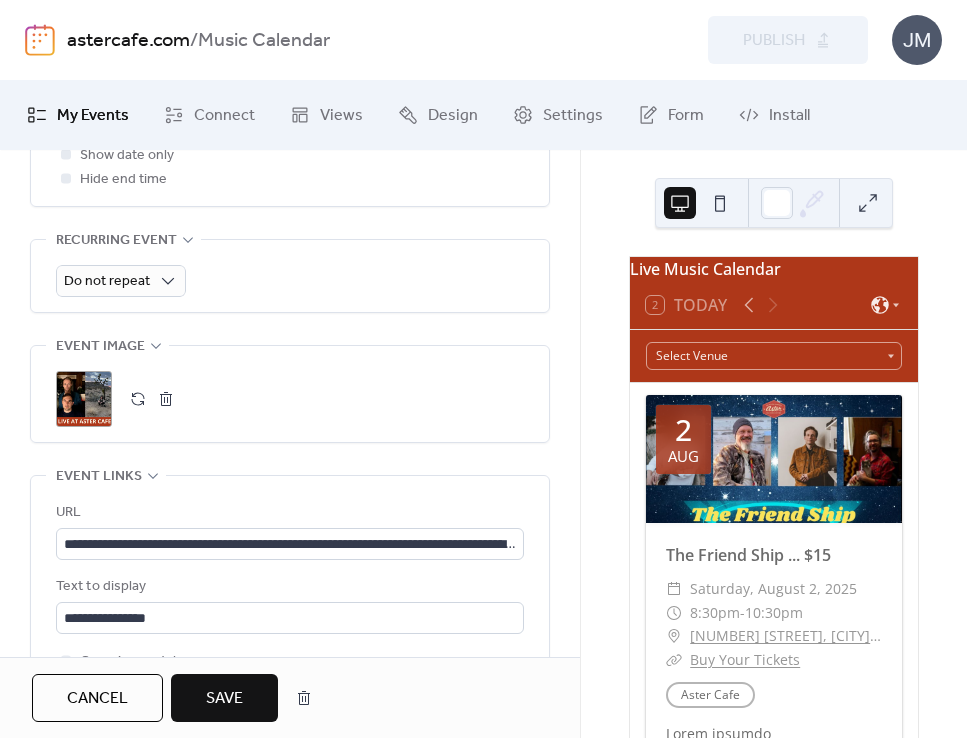 click on "Save" at bounding box center (224, 699) 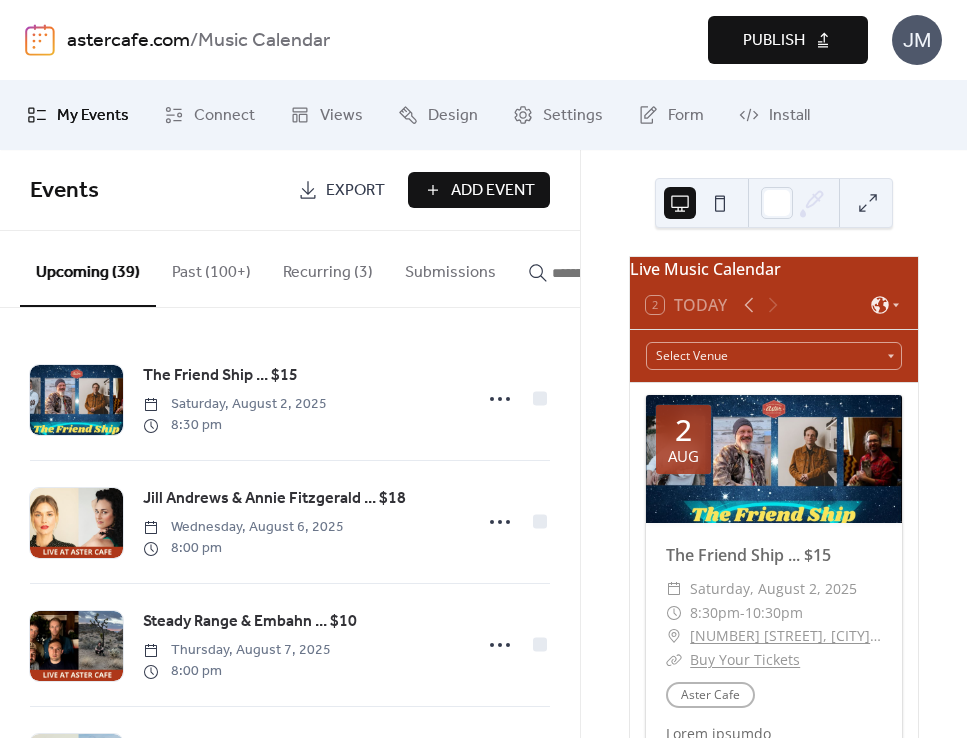 click on "astercafe.com  /  Music Calendar Preview Publish   JM" at bounding box center (483, 40) 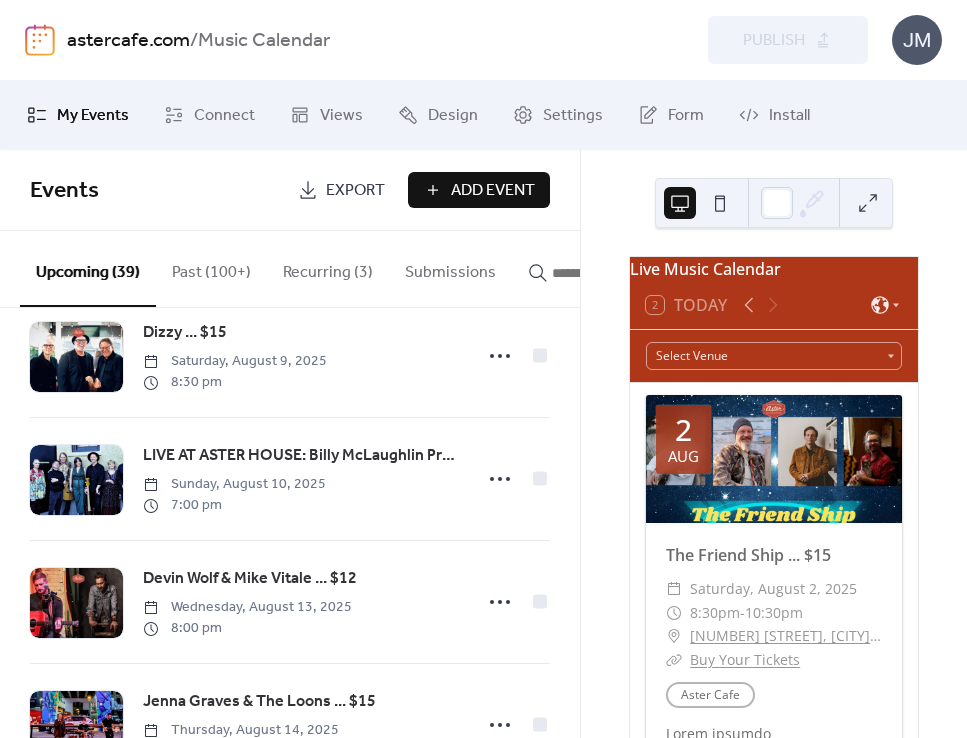 scroll, scrollTop: 551, scrollLeft: 0, axis: vertical 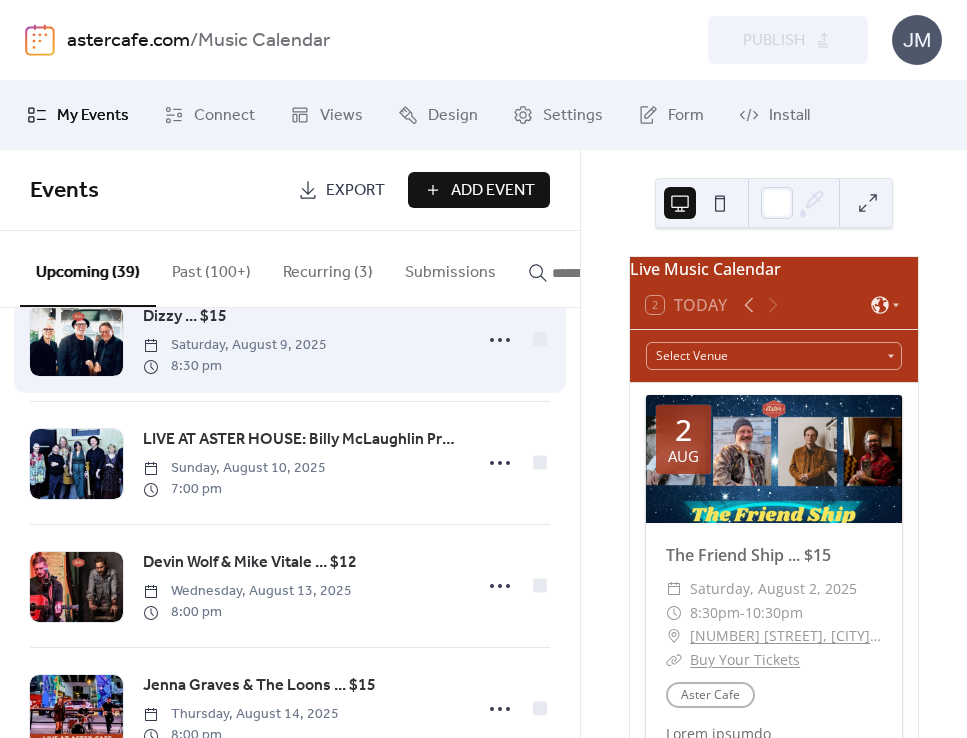 click at bounding box center (76, 341) 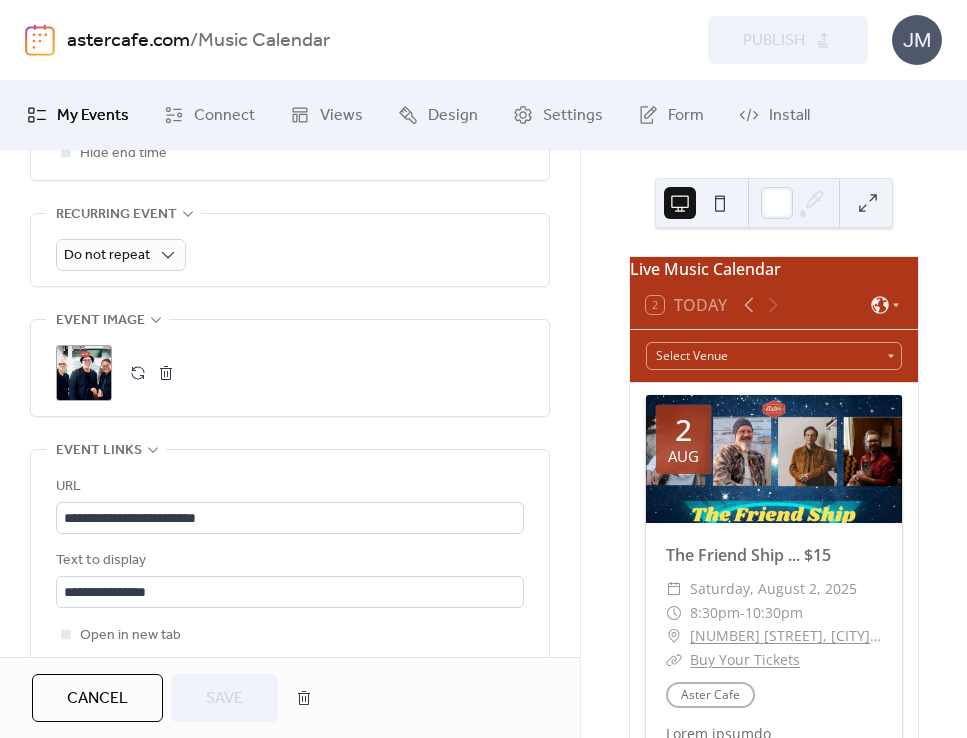 scroll, scrollTop: 1001, scrollLeft: 0, axis: vertical 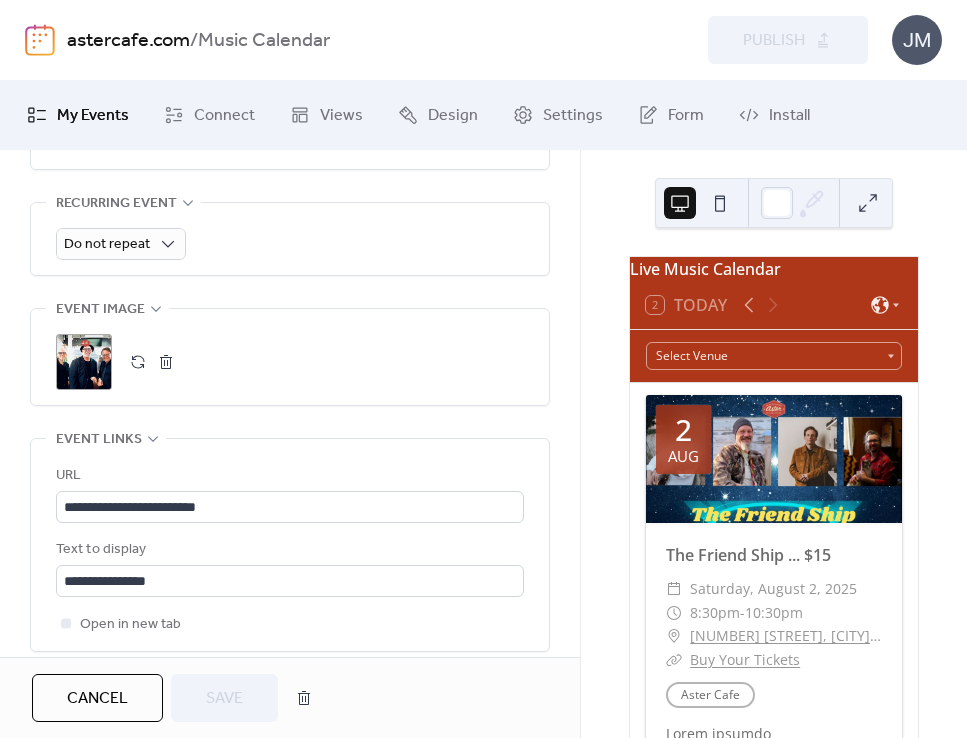 click on ";" at bounding box center [84, 362] 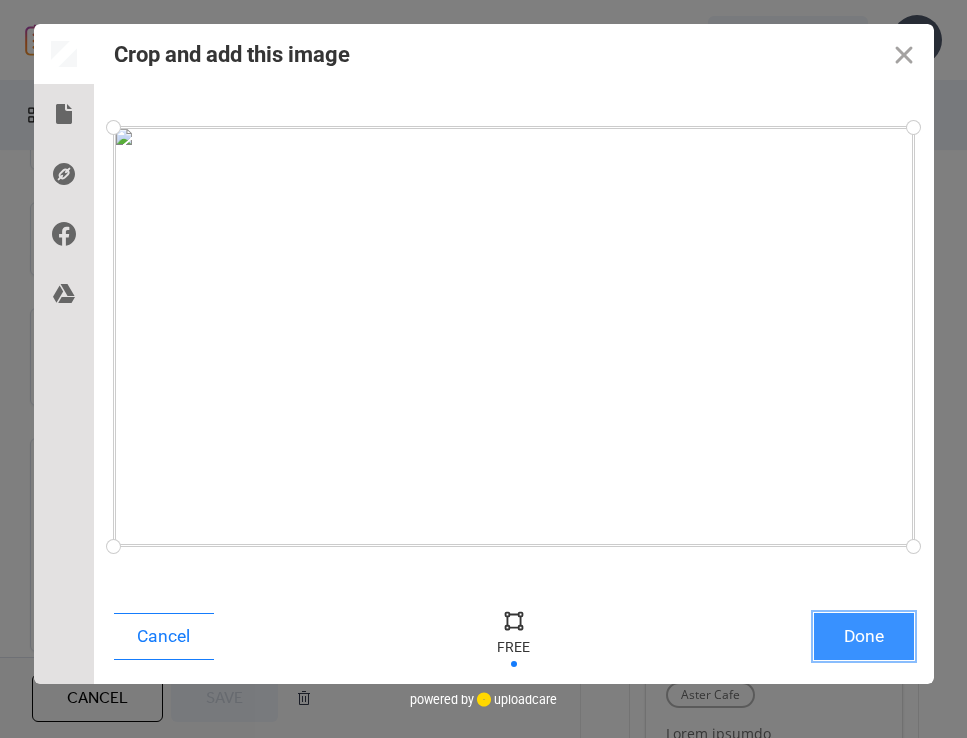 click on "Done" at bounding box center [864, 636] 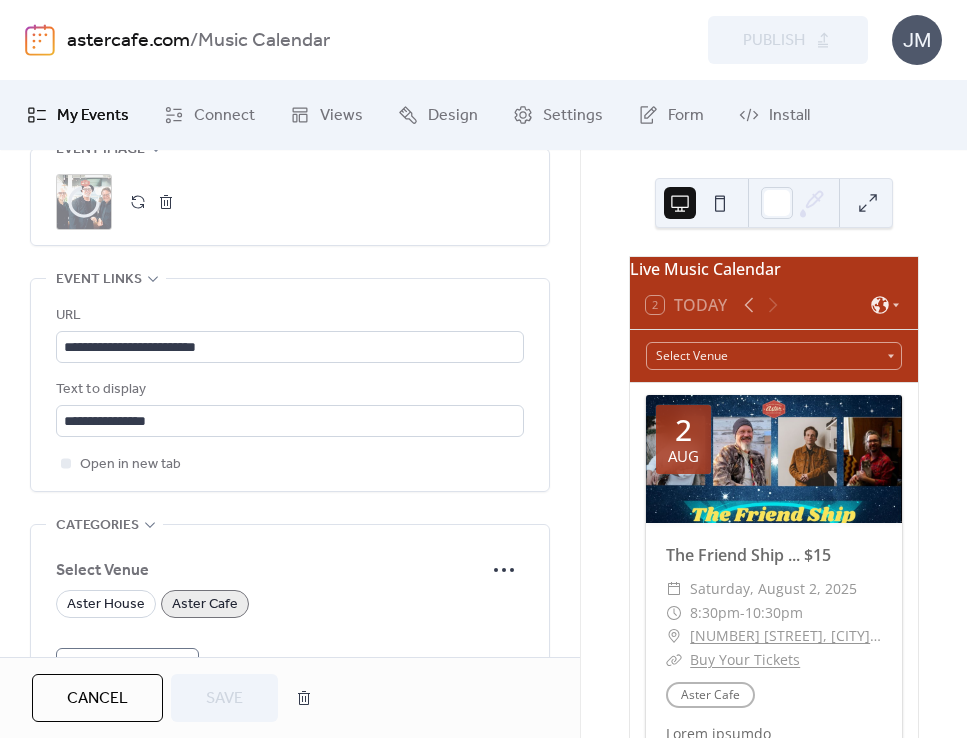 scroll, scrollTop: 1032, scrollLeft: 0, axis: vertical 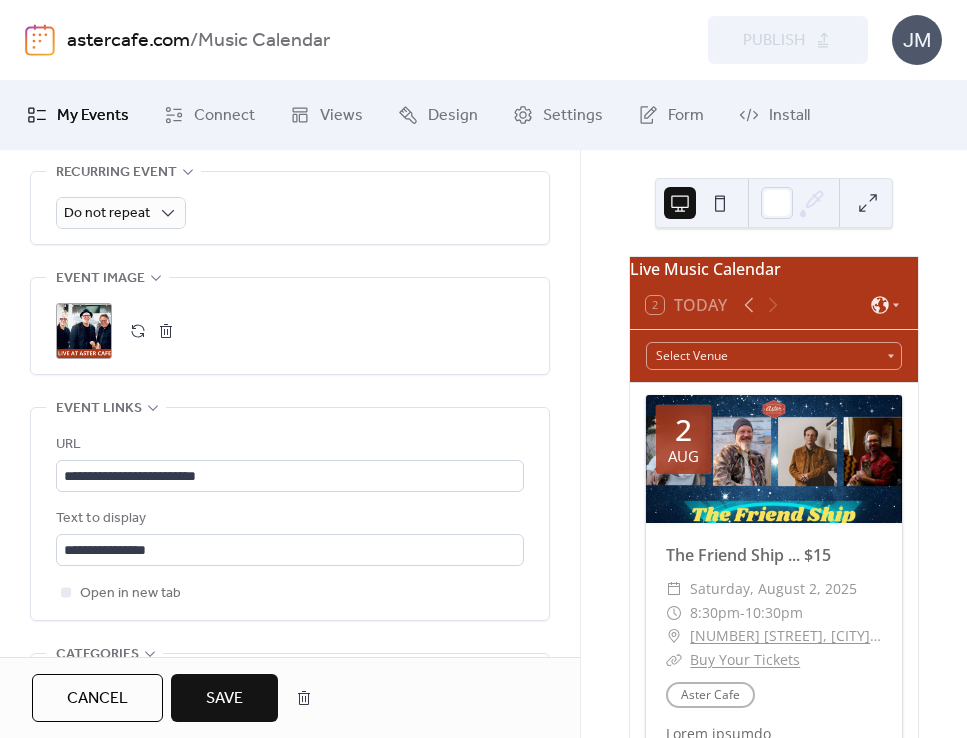 click on "Save" at bounding box center [224, 698] 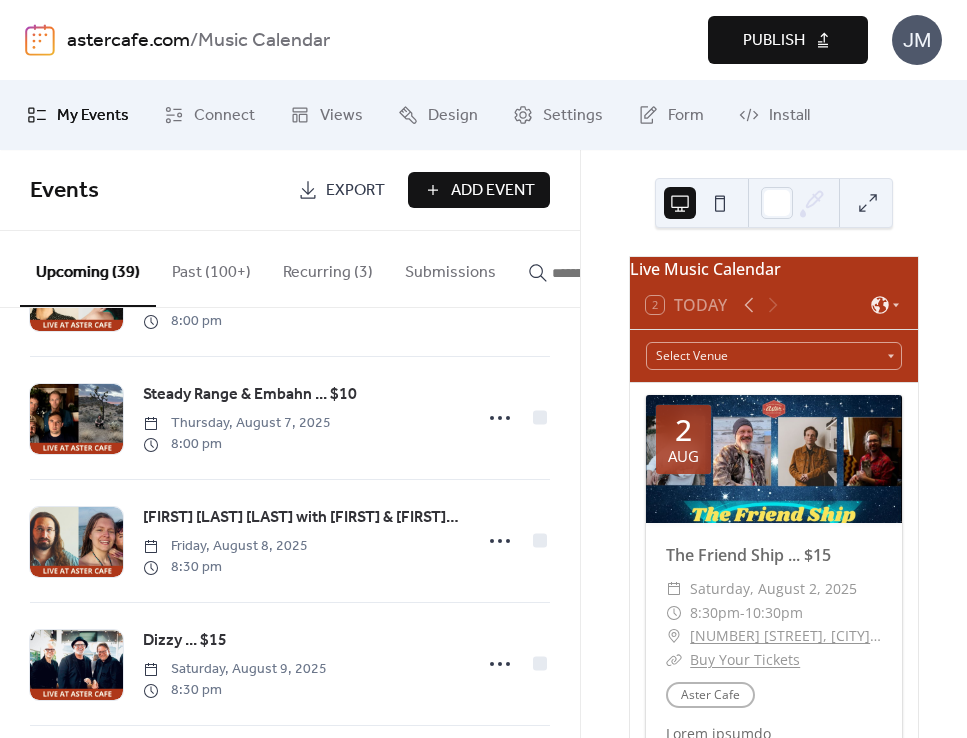 scroll, scrollTop: 930, scrollLeft: 0, axis: vertical 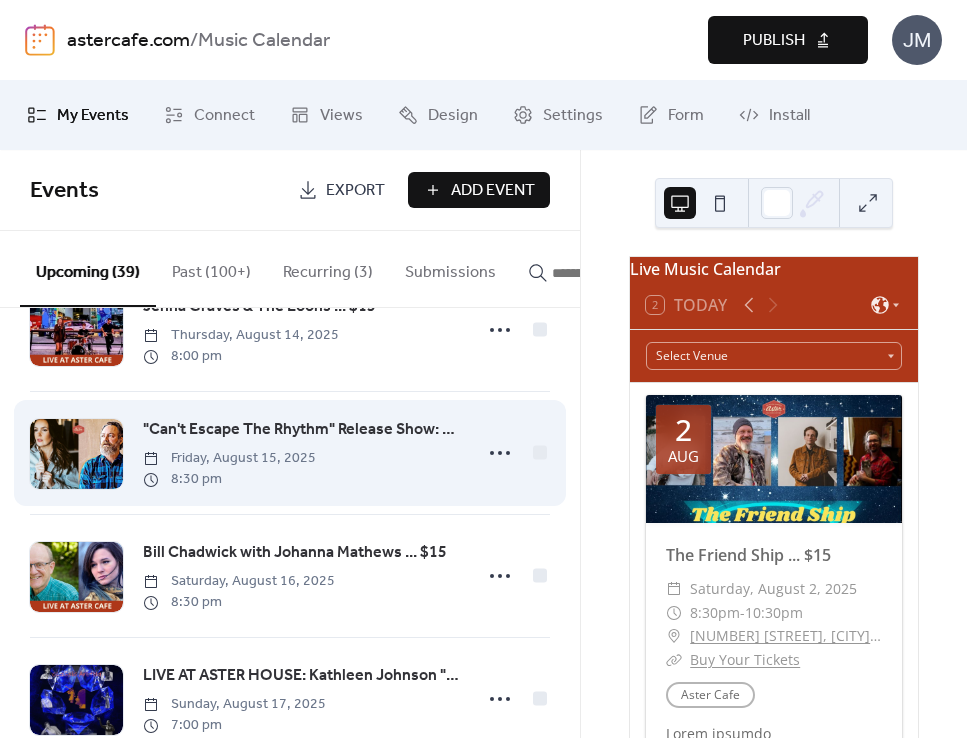 click on ""Can't Escape The Rhythm" Release Show: Jennifer Marie & special guest Josh Cleveland ... $15" at bounding box center (301, 430) 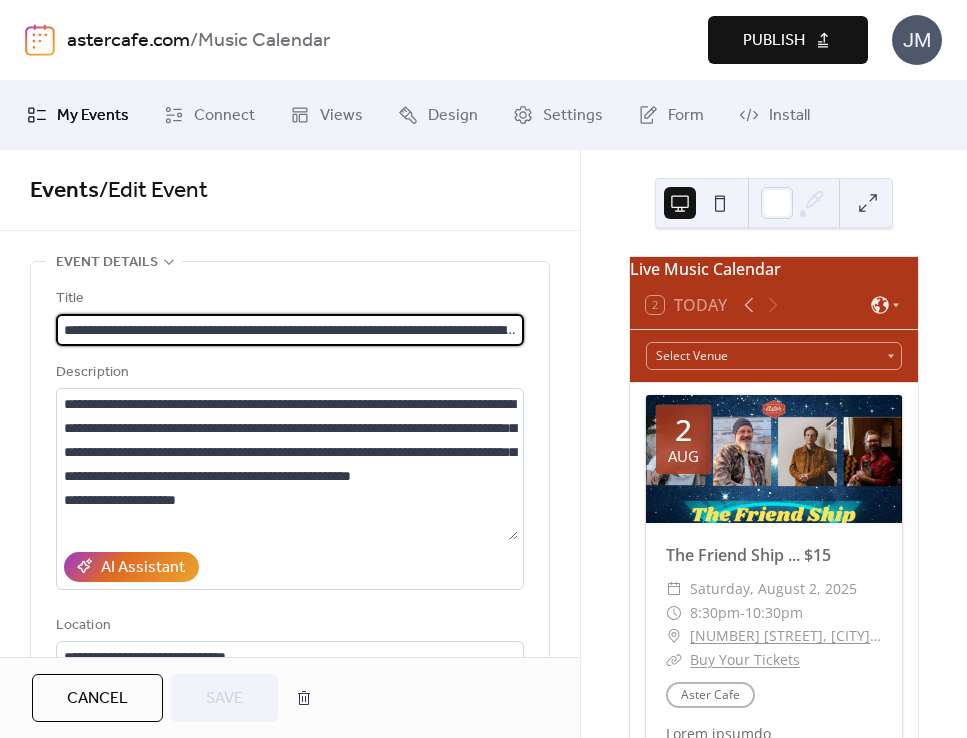 scroll, scrollTop: 0, scrollLeft: 121, axis: horizontal 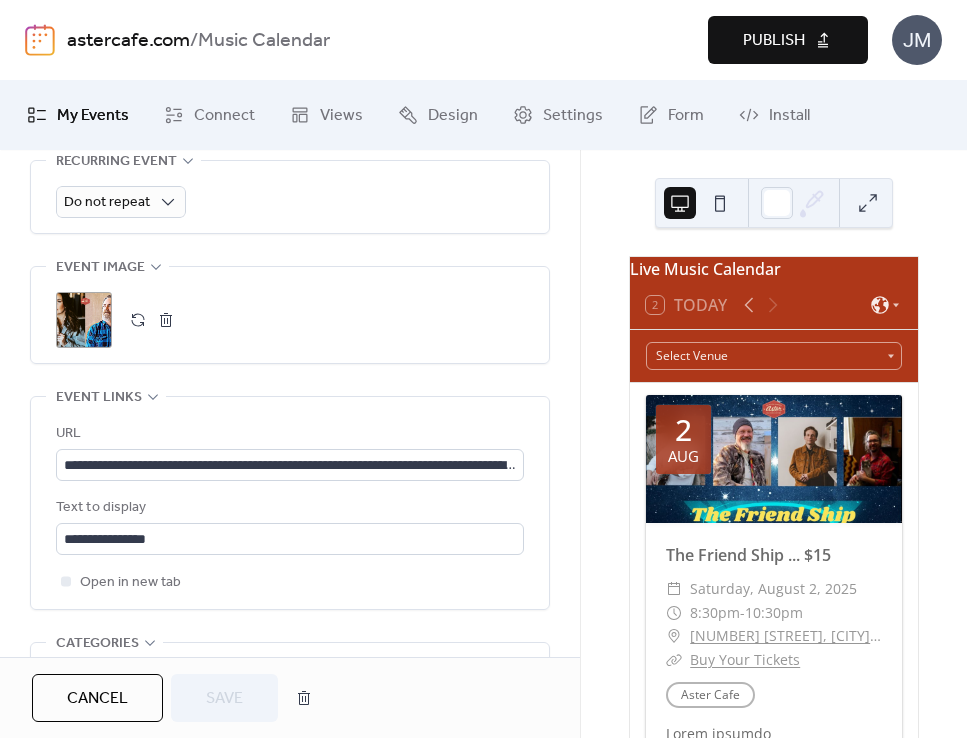 click on ";" at bounding box center [84, 320] 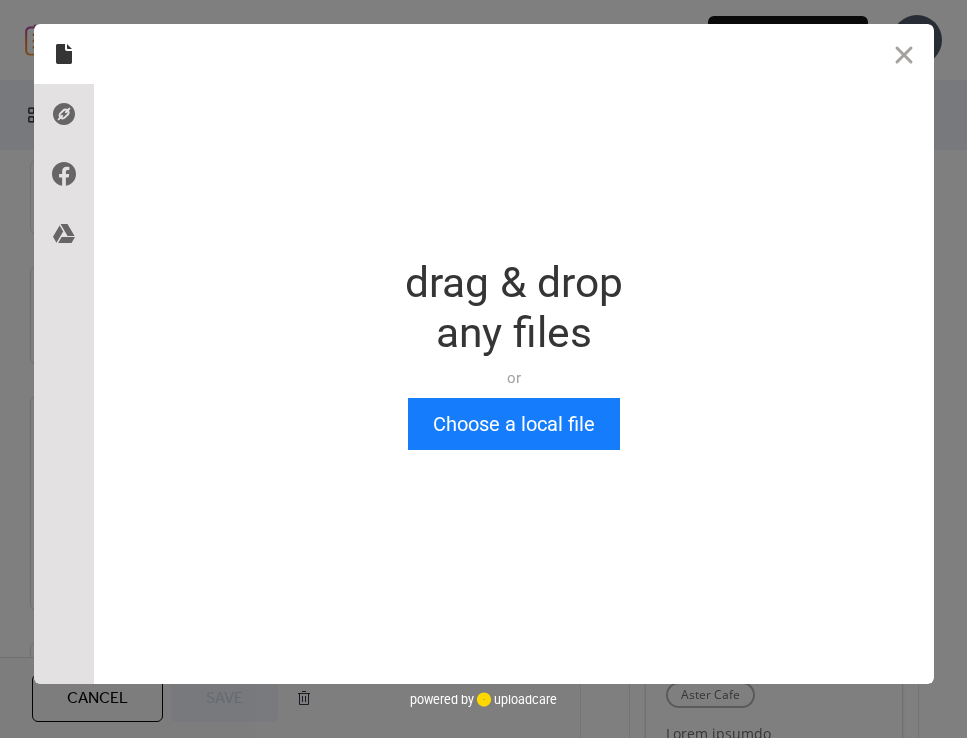 scroll, scrollTop: 0, scrollLeft: 0, axis: both 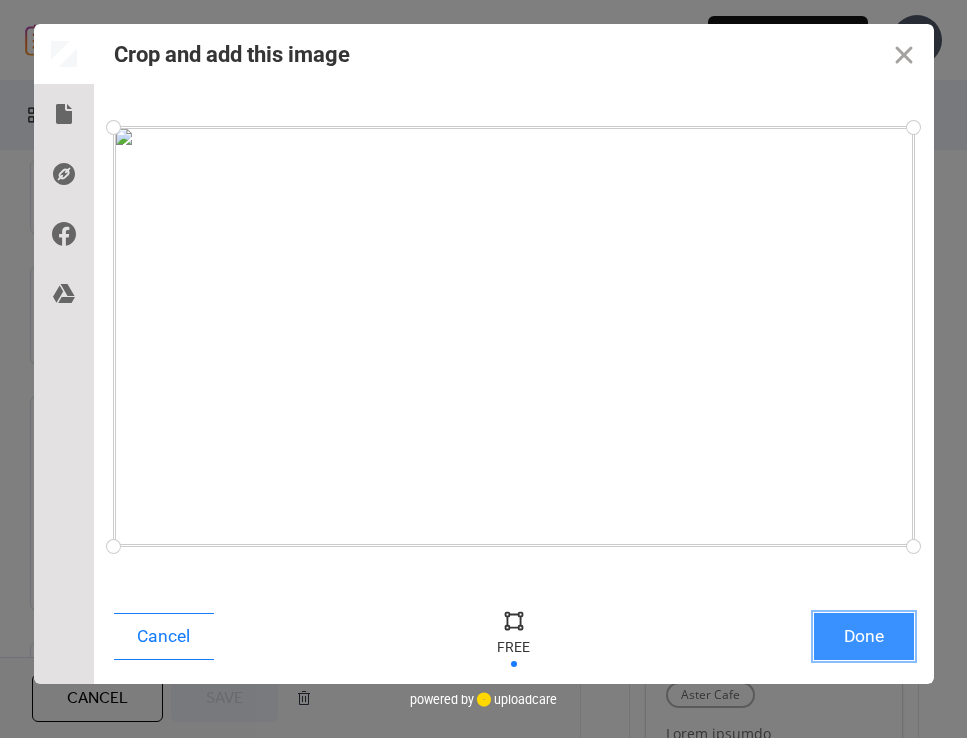 click on "Done" at bounding box center (864, 636) 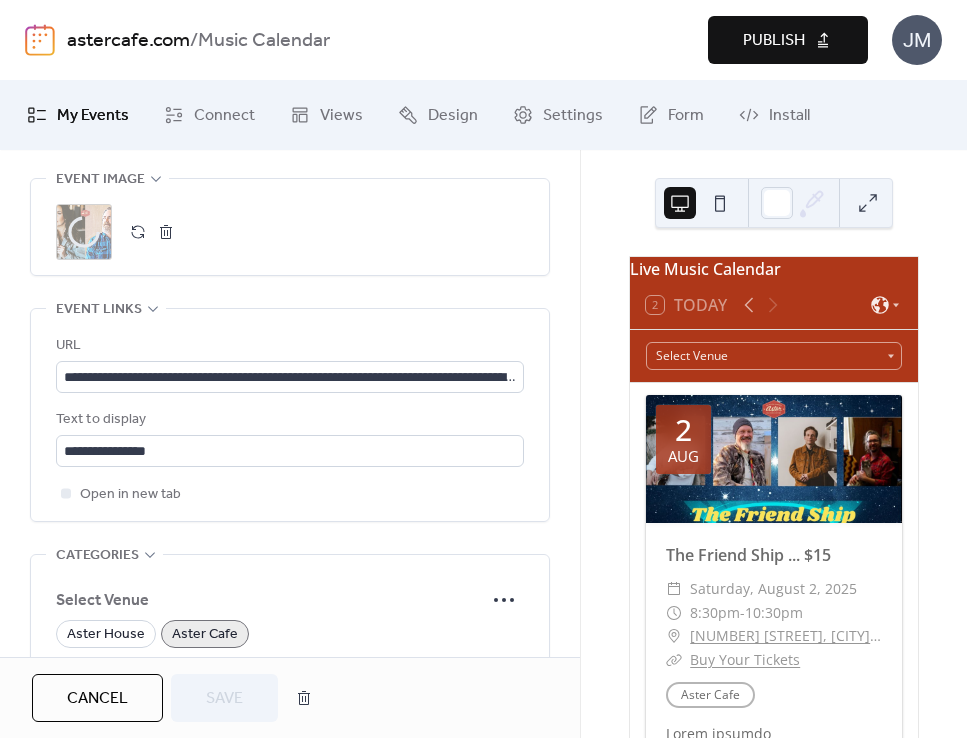 scroll, scrollTop: 1130, scrollLeft: 0, axis: vertical 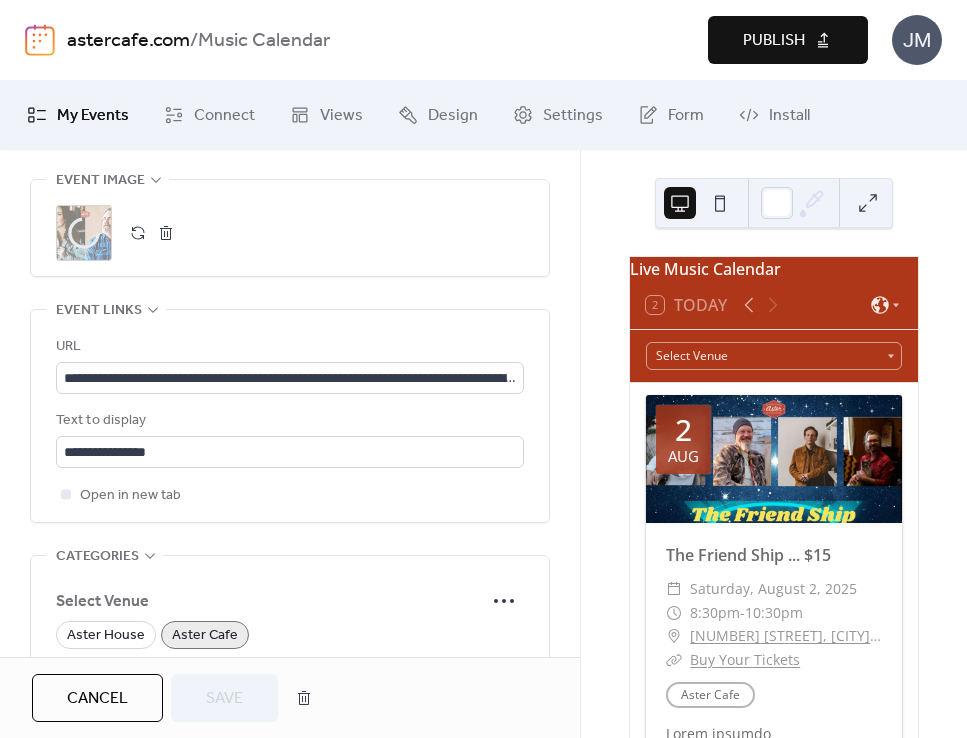 click on "**********" at bounding box center [290, -32] 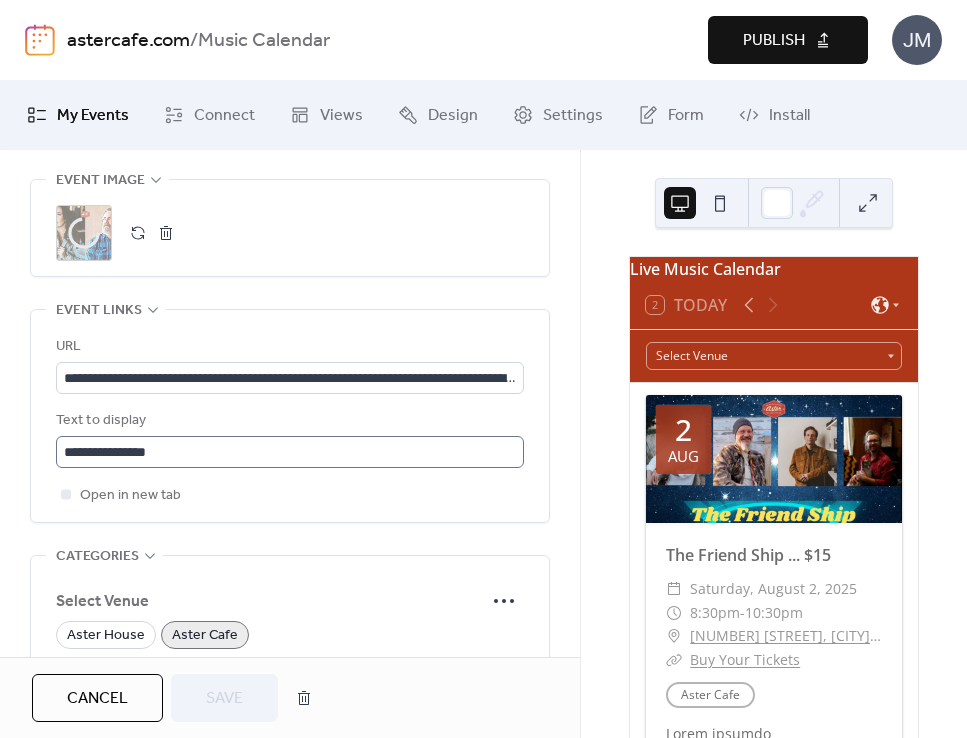scroll, scrollTop: 1, scrollLeft: 0, axis: vertical 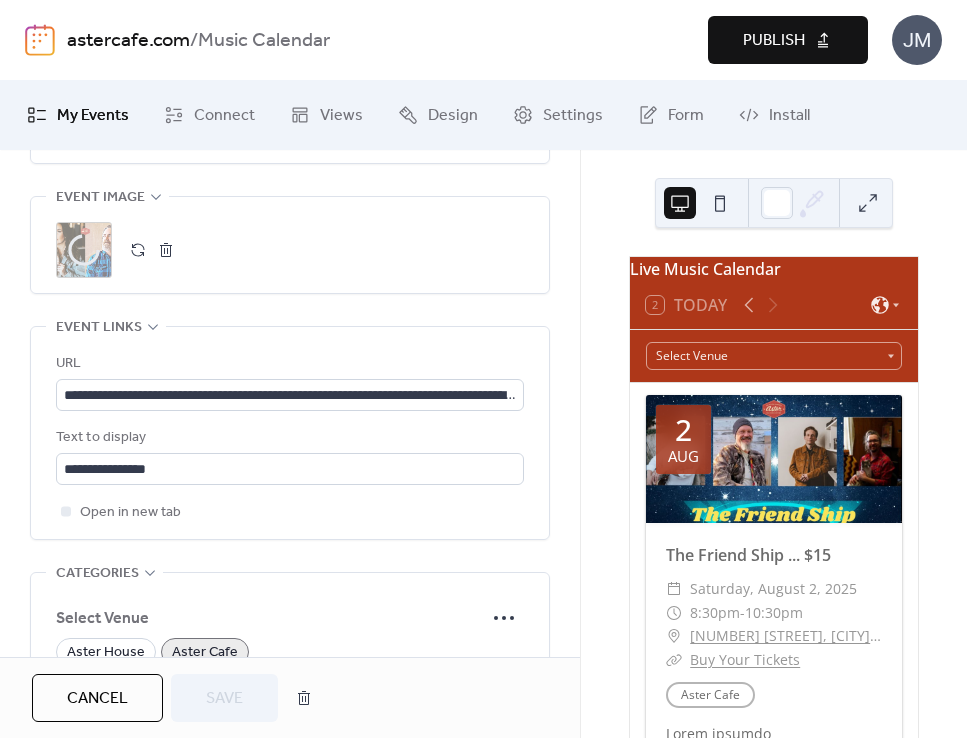 click on "Cancel Save" at bounding box center [177, 698] 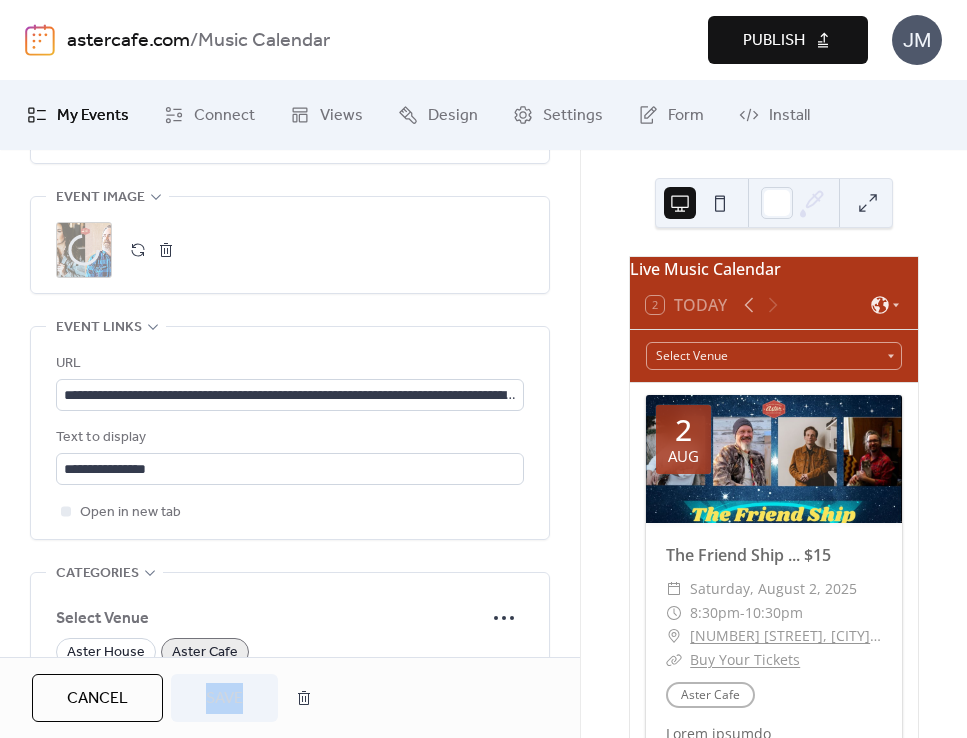 click on "Cancel Save" at bounding box center (177, 698) 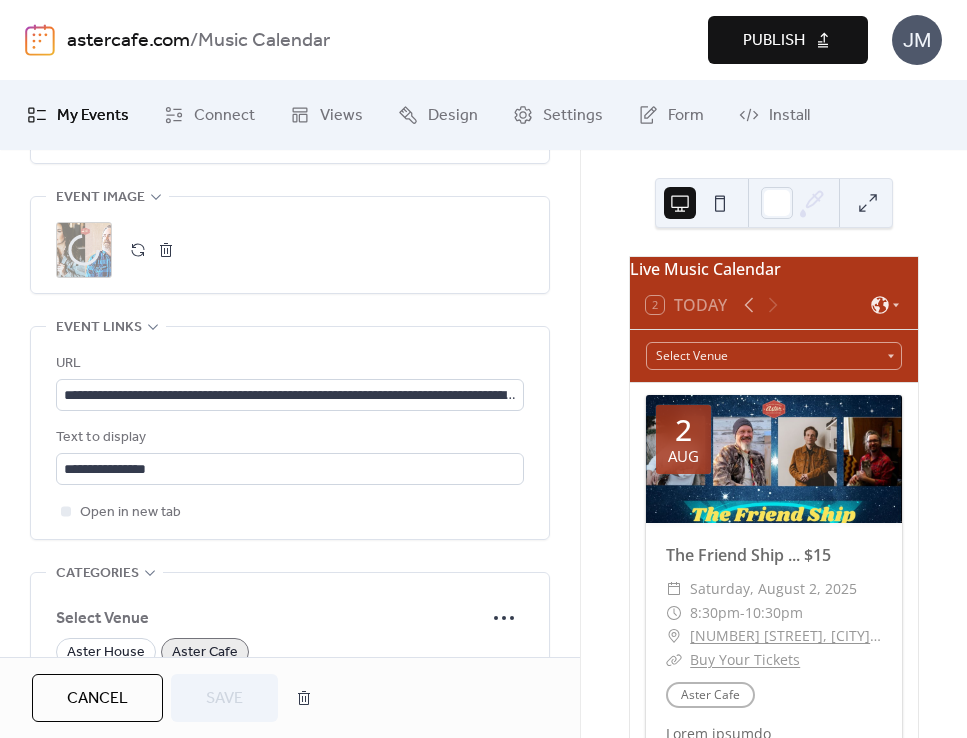 click on ";" at bounding box center (290, 250) 